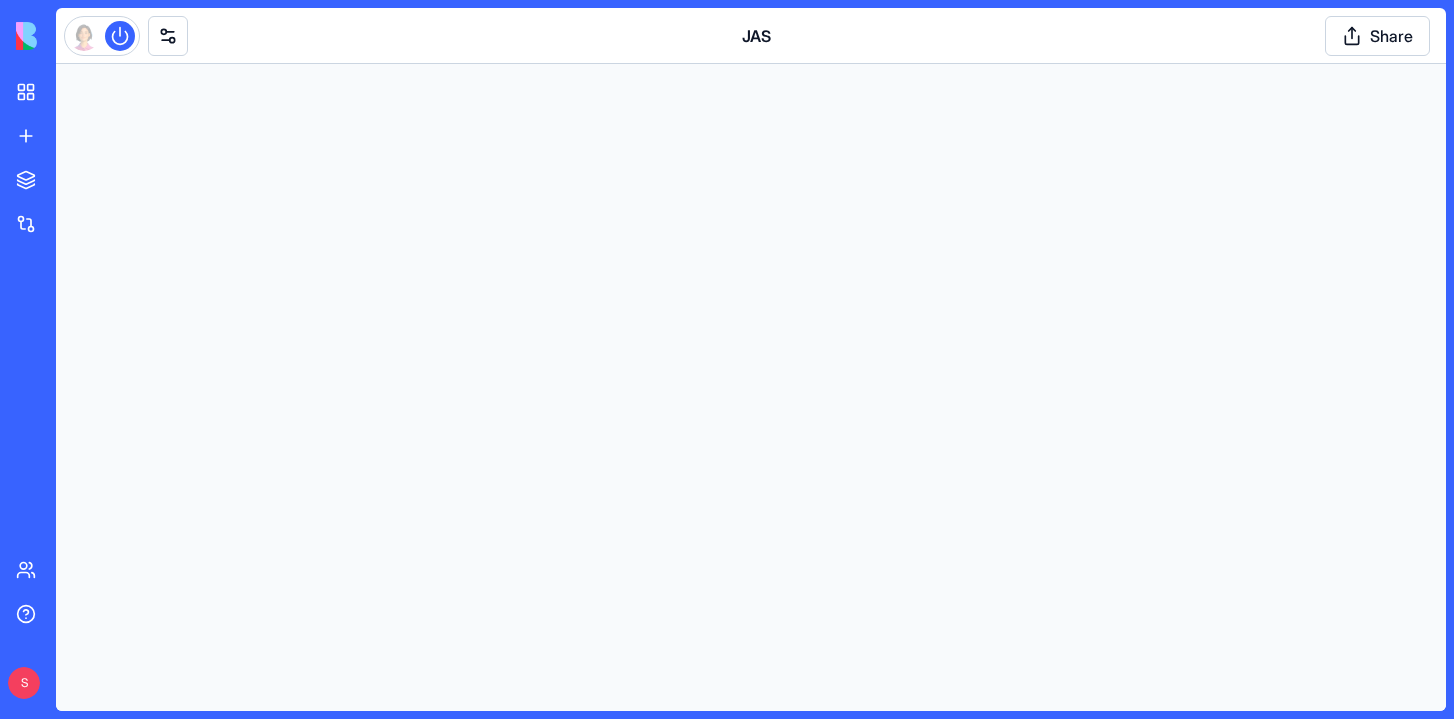 scroll, scrollTop: 0, scrollLeft: 0, axis: both 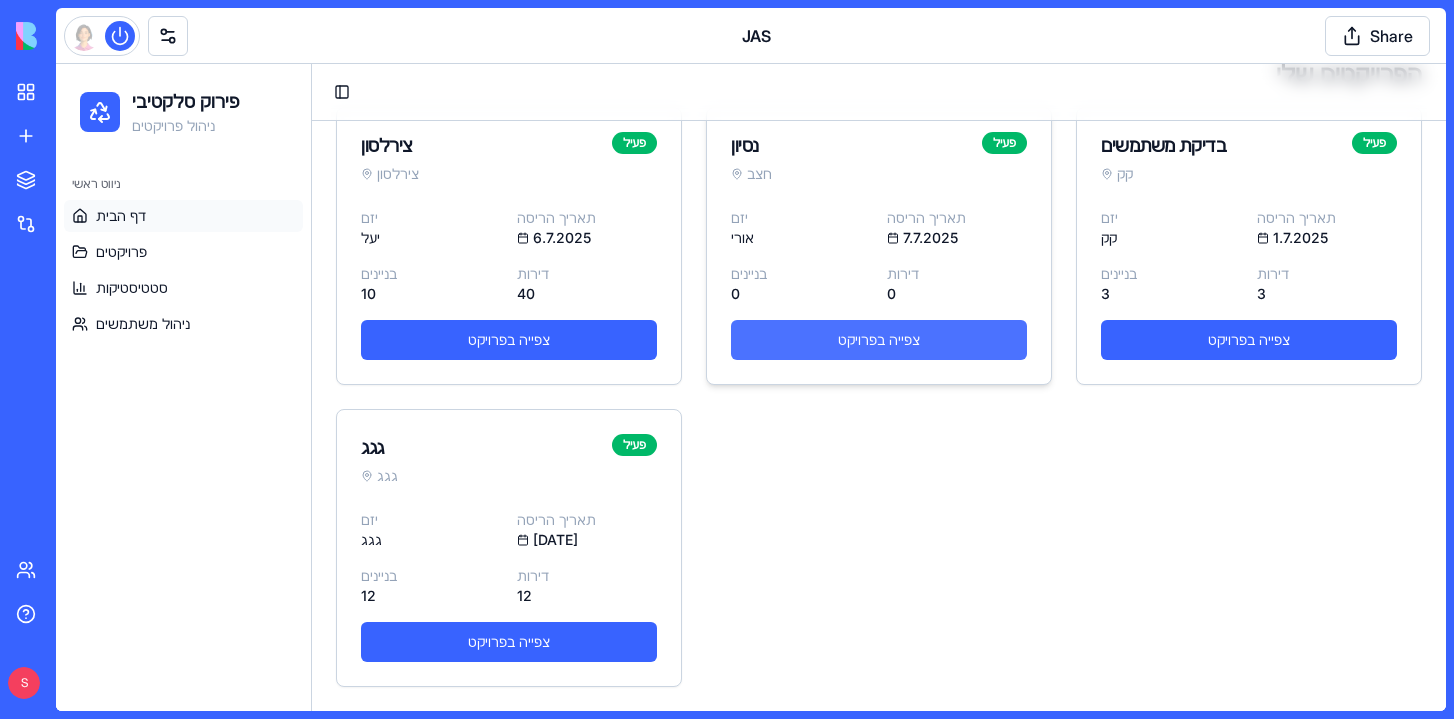click on "צפייה בפרויקט" at bounding box center (879, 340) 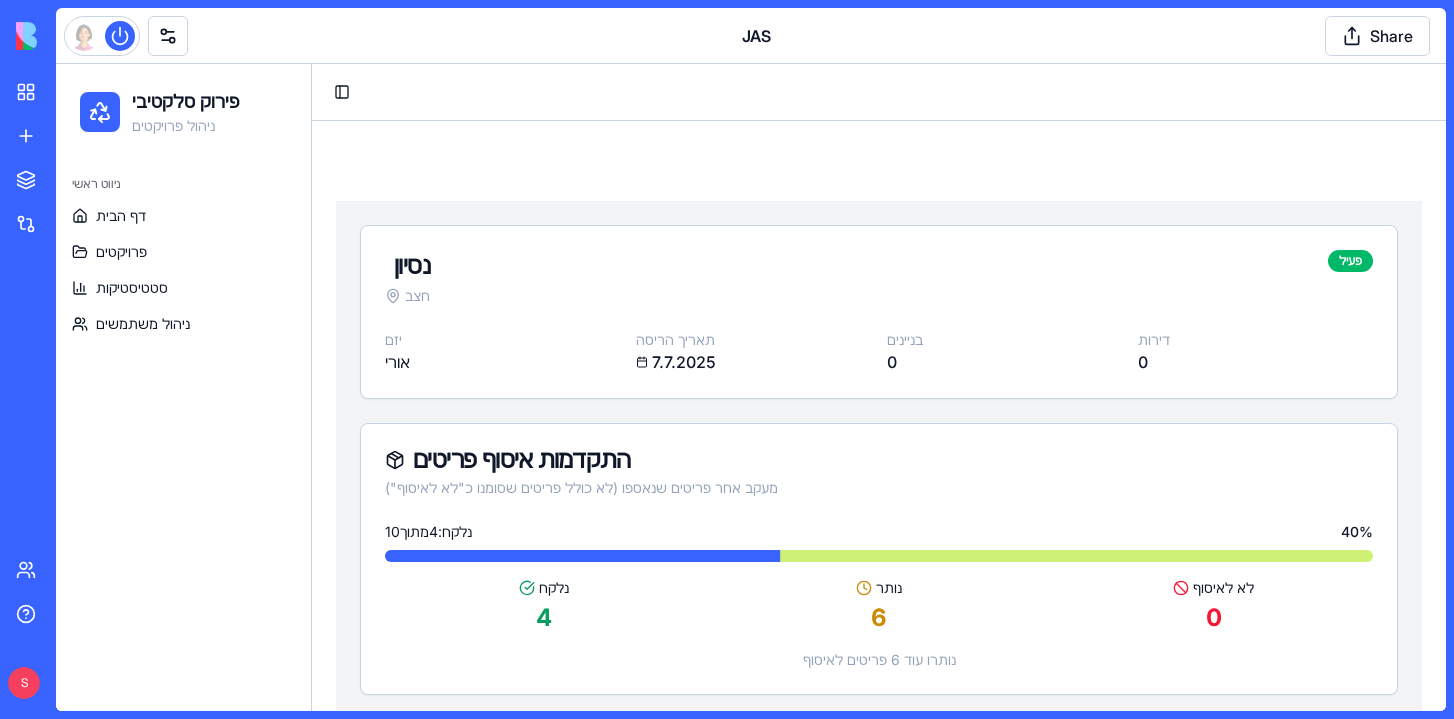scroll, scrollTop: 0, scrollLeft: 0, axis: both 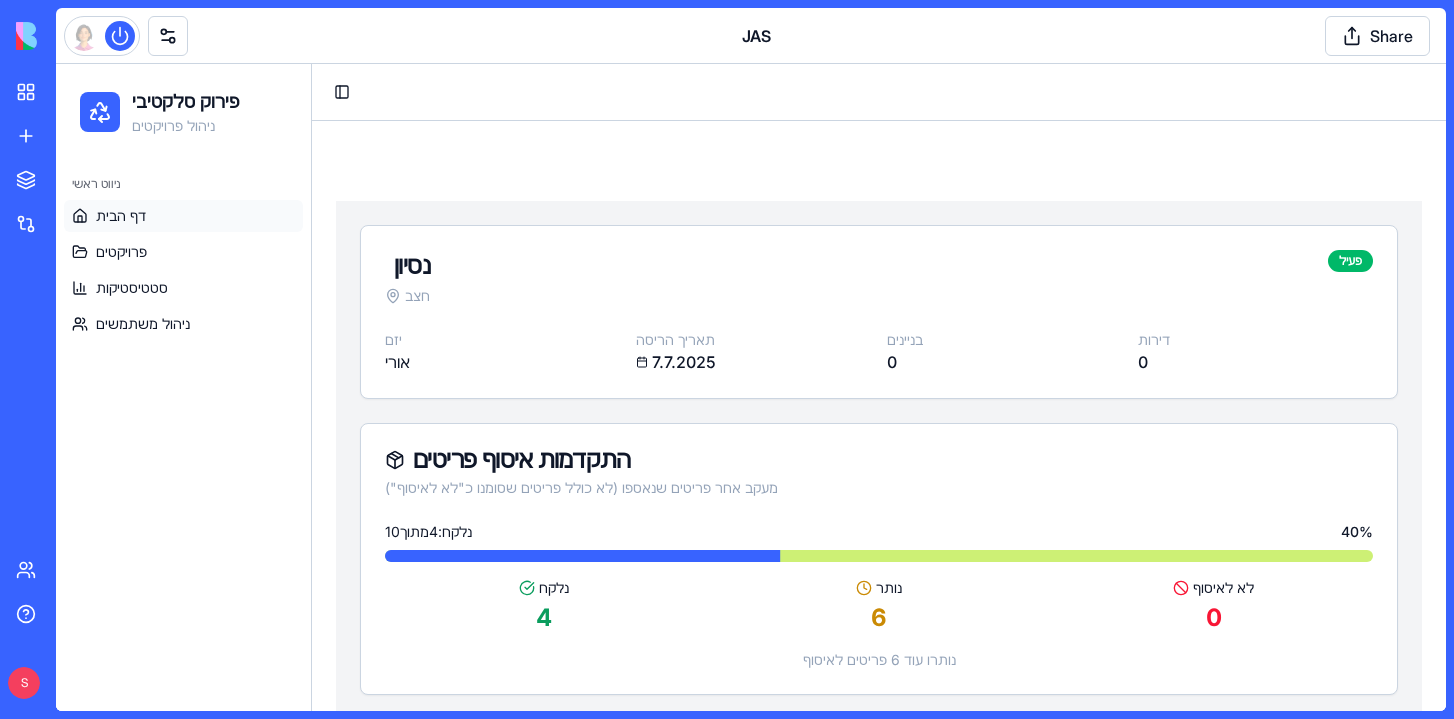 click on "דף הבית" at bounding box center (183, 216) 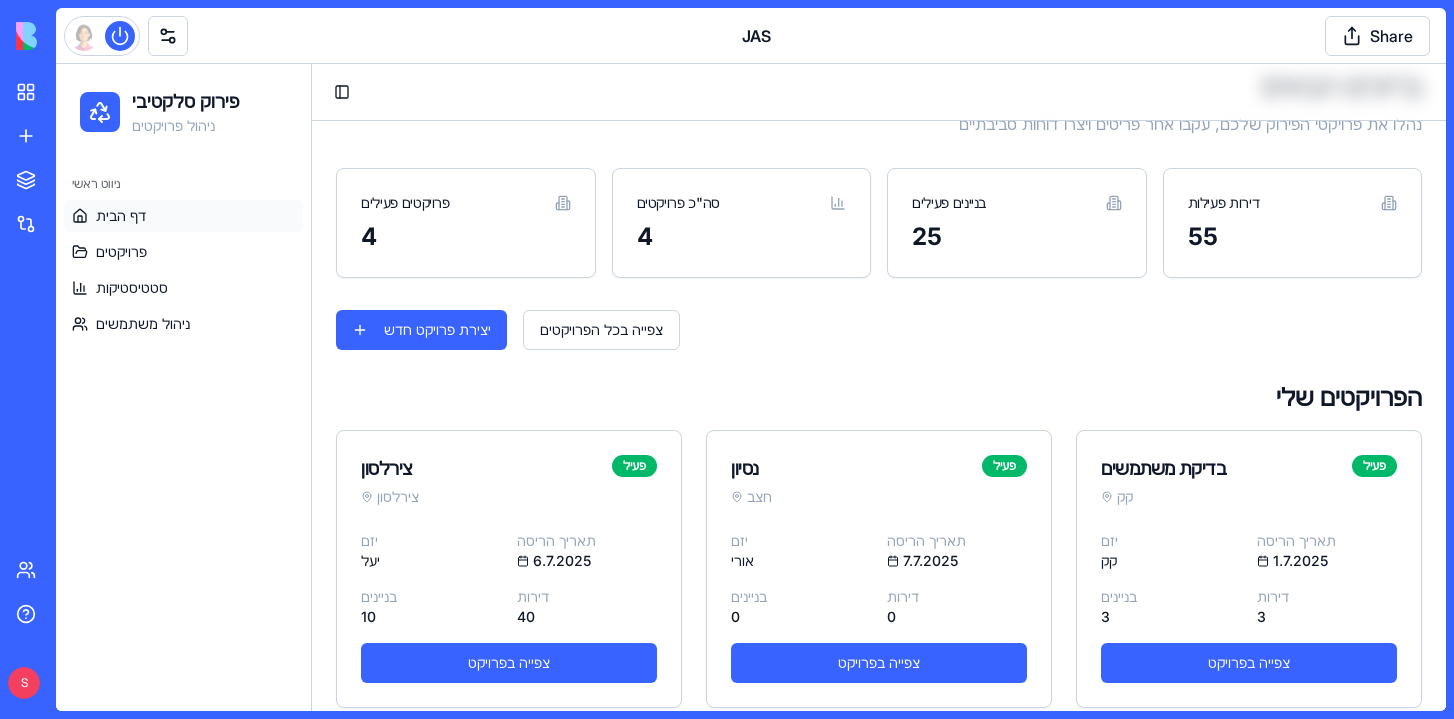 scroll, scrollTop: 141, scrollLeft: 0, axis: vertical 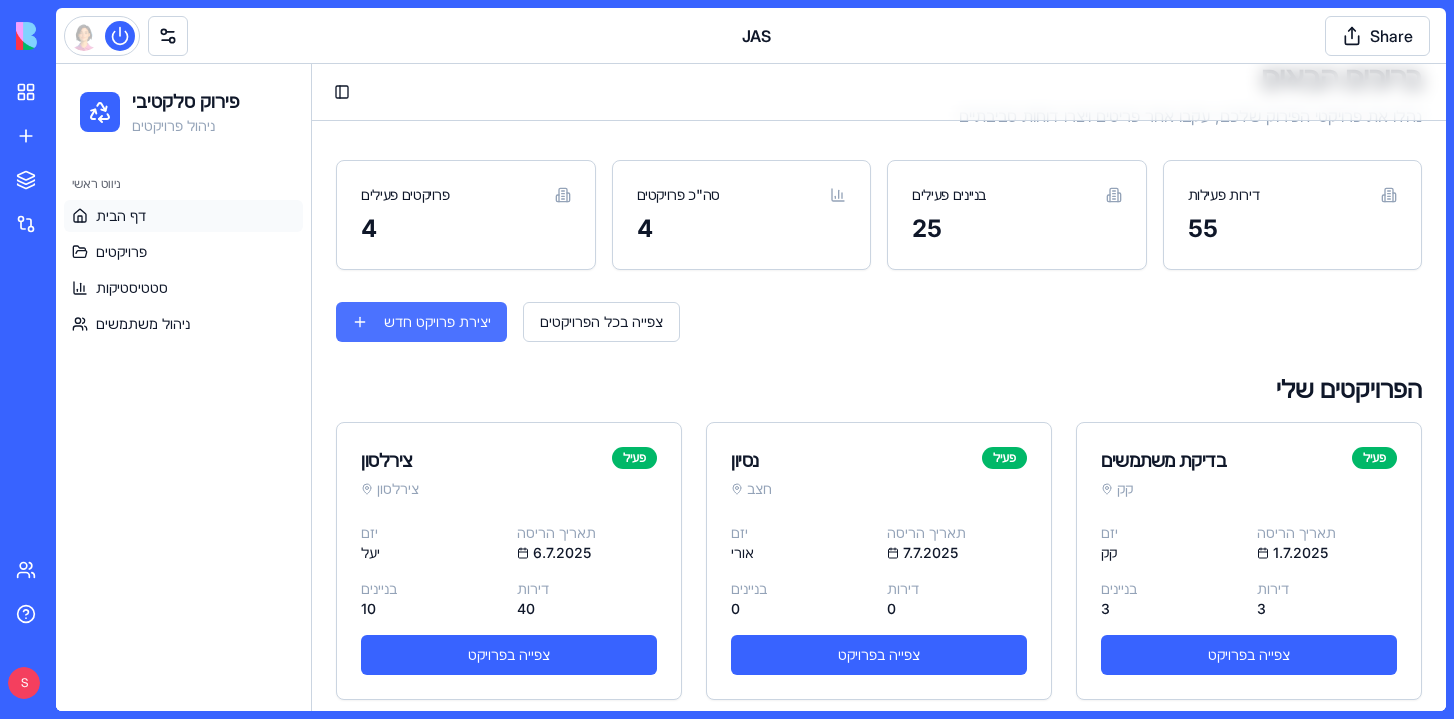 click on "יצירת פרויקט חדש" at bounding box center [421, 322] 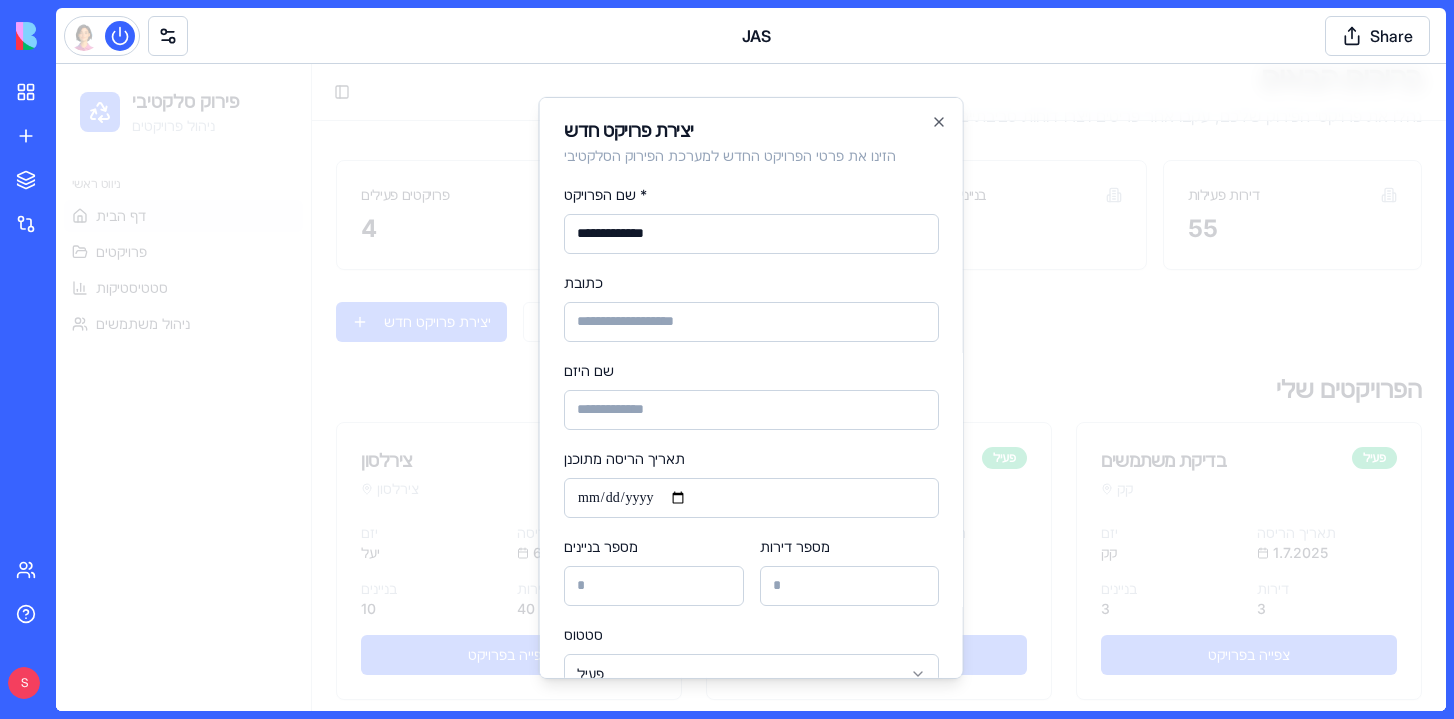 type on "**********" 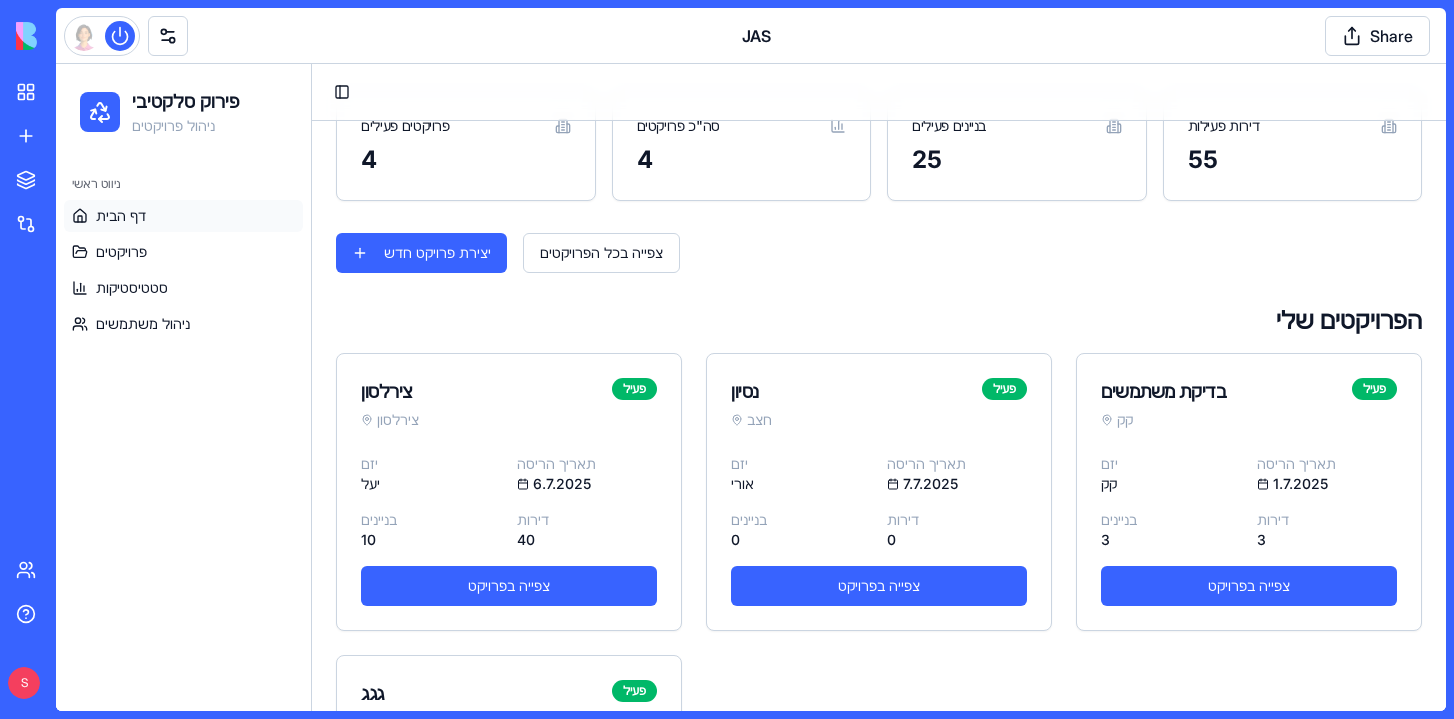 scroll, scrollTop: 198, scrollLeft: 0, axis: vertical 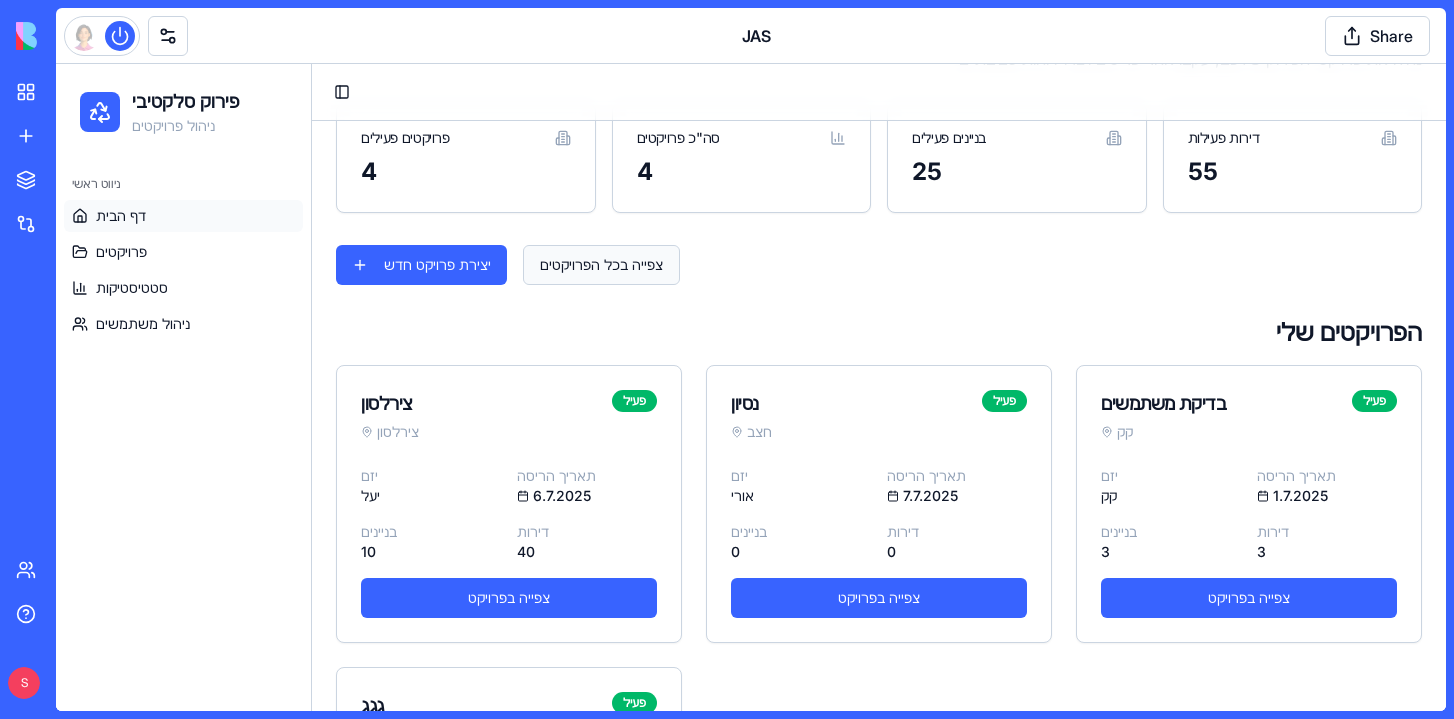 click on "צפייה בכל הפרויקטים" at bounding box center [601, 265] 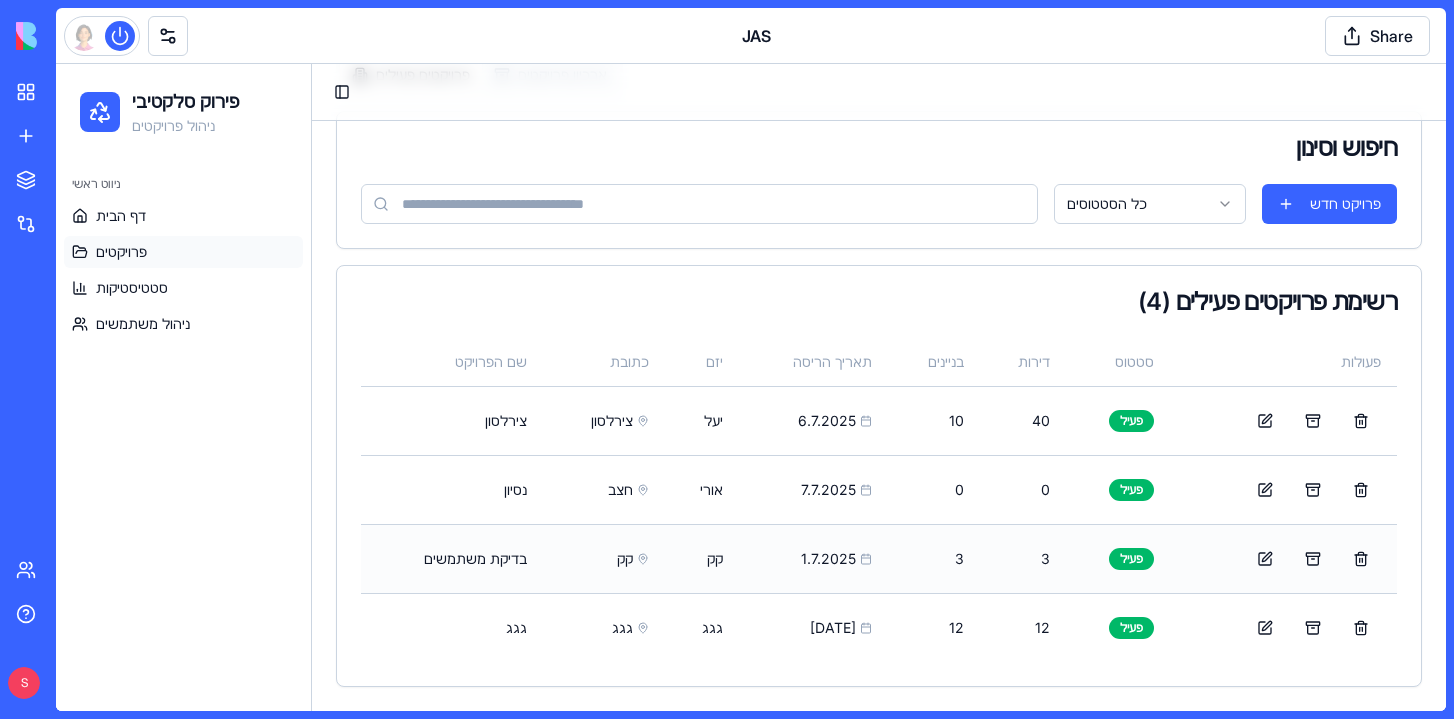 scroll, scrollTop: 238, scrollLeft: 0, axis: vertical 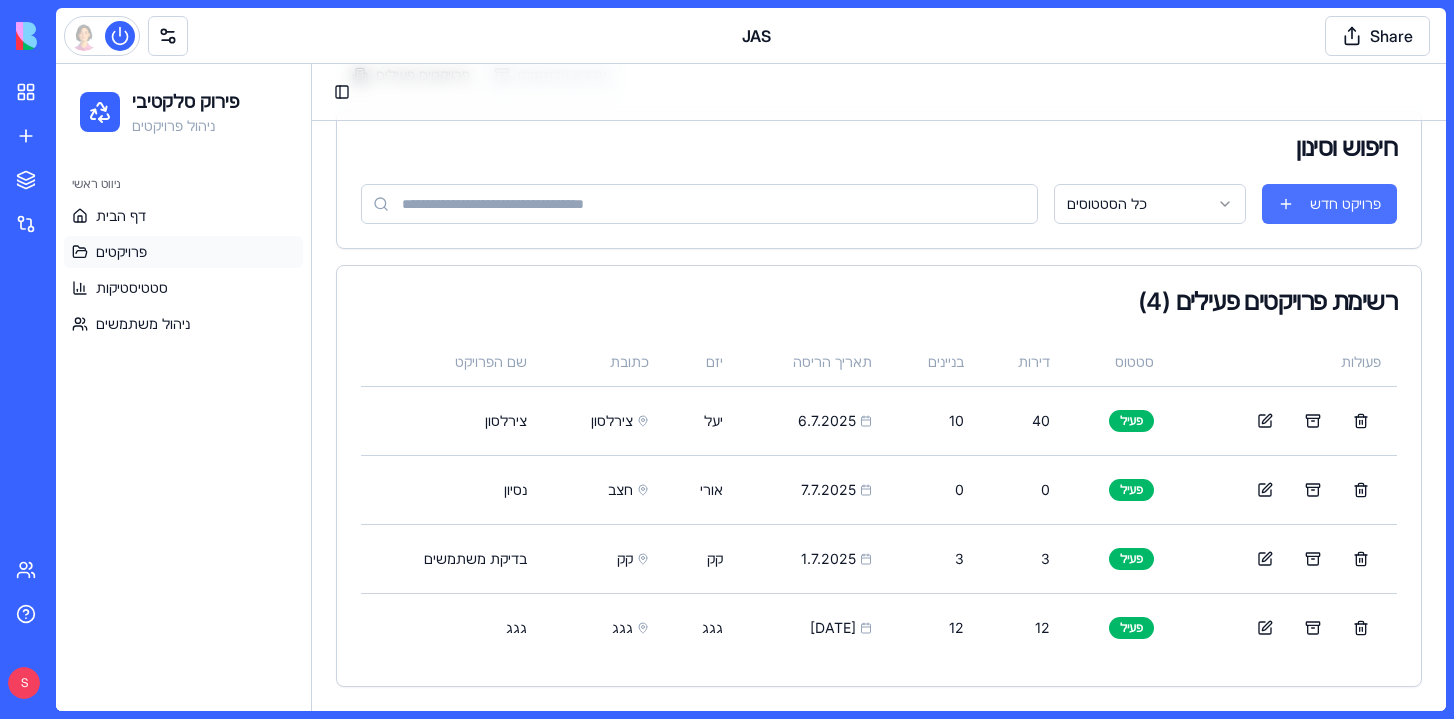 click on "פרויקט חדש" at bounding box center (1329, 204) 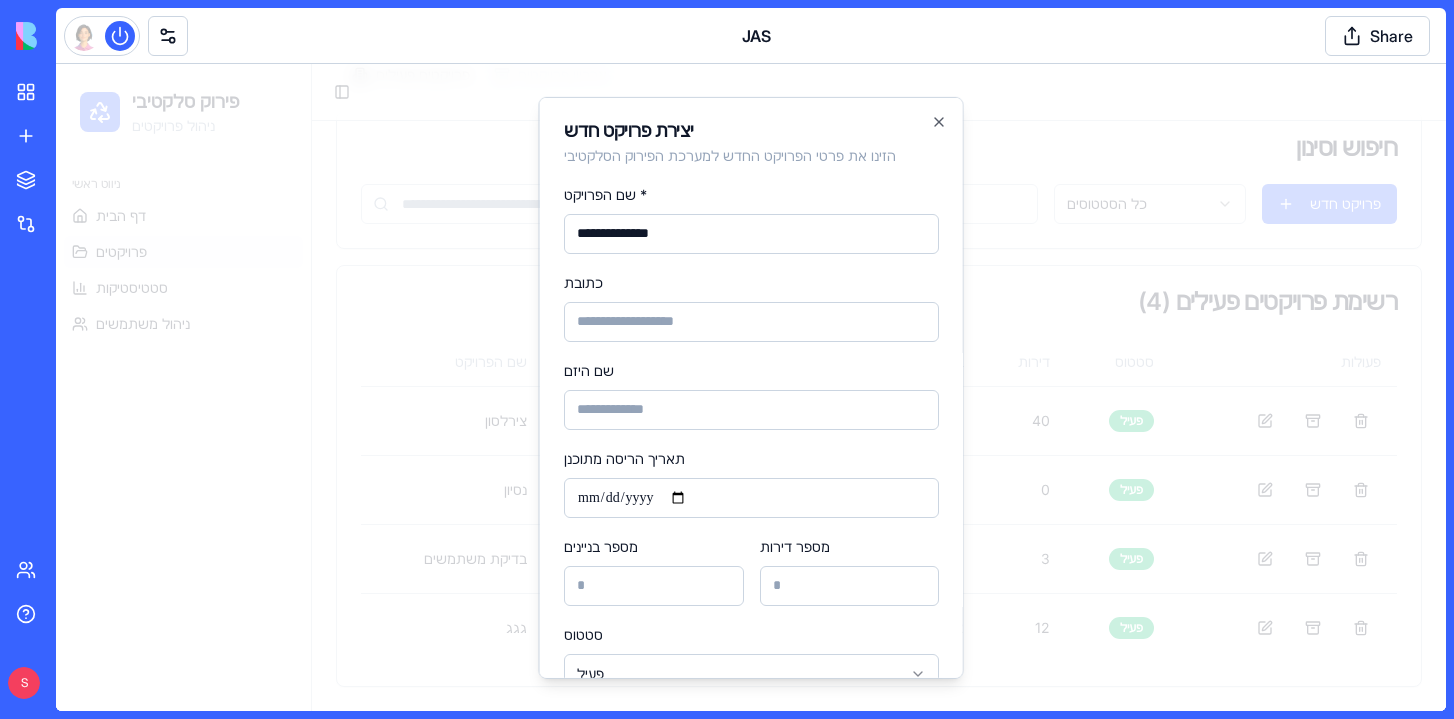type on "**********" 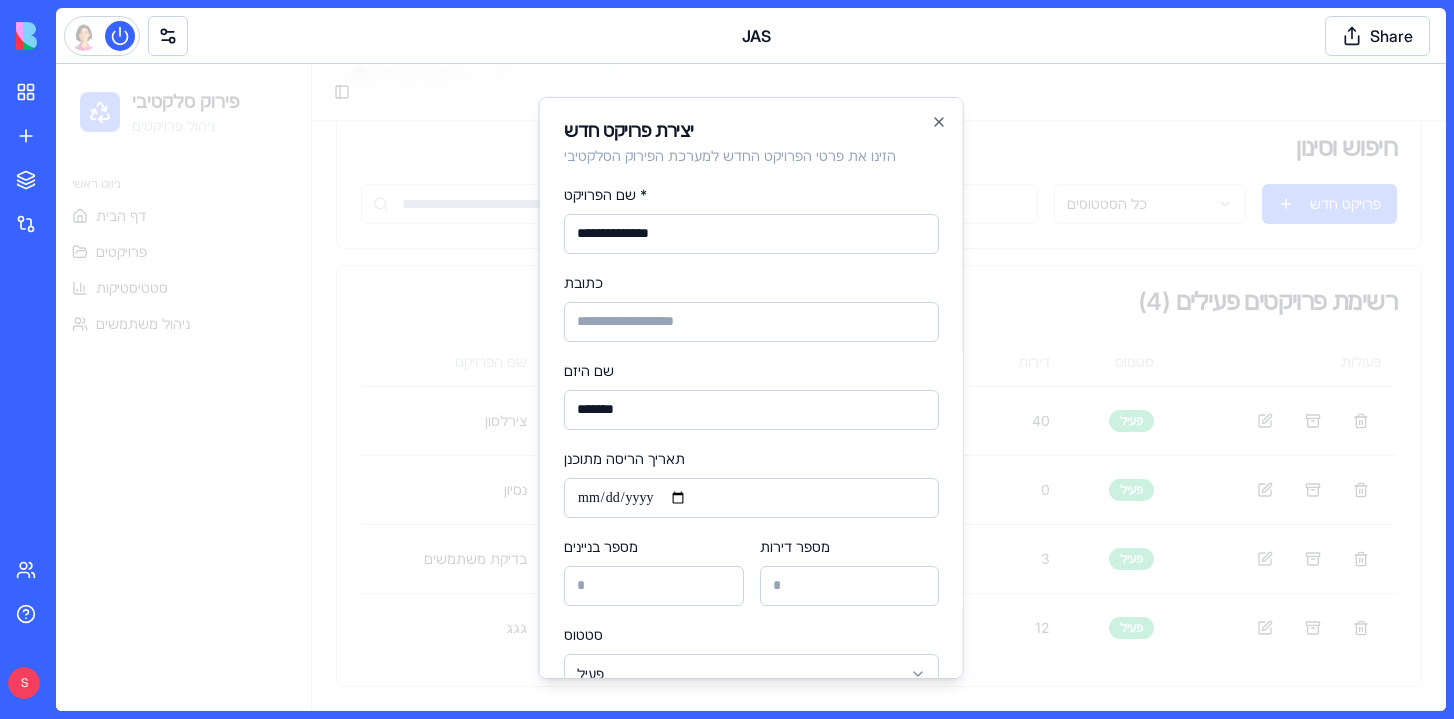 type on "*******" 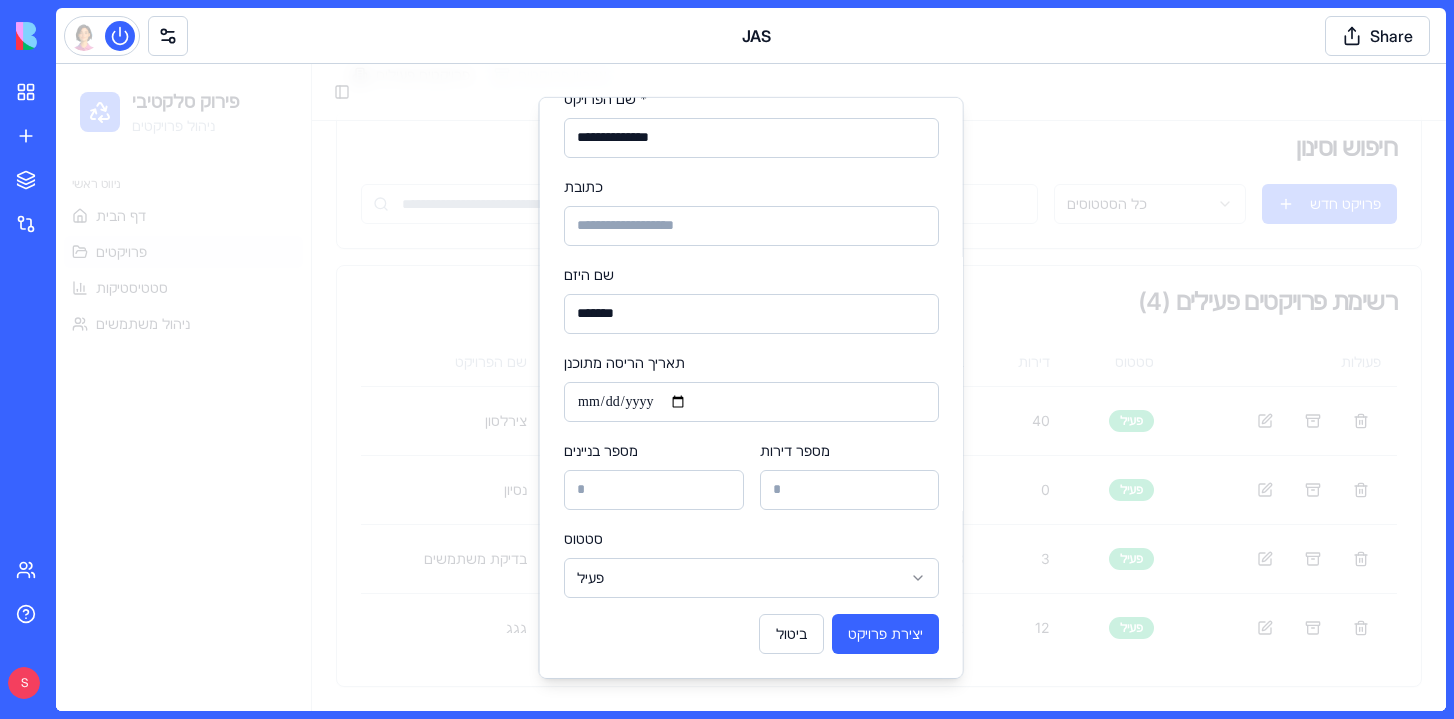 scroll, scrollTop: 96, scrollLeft: 0, axis: vertical 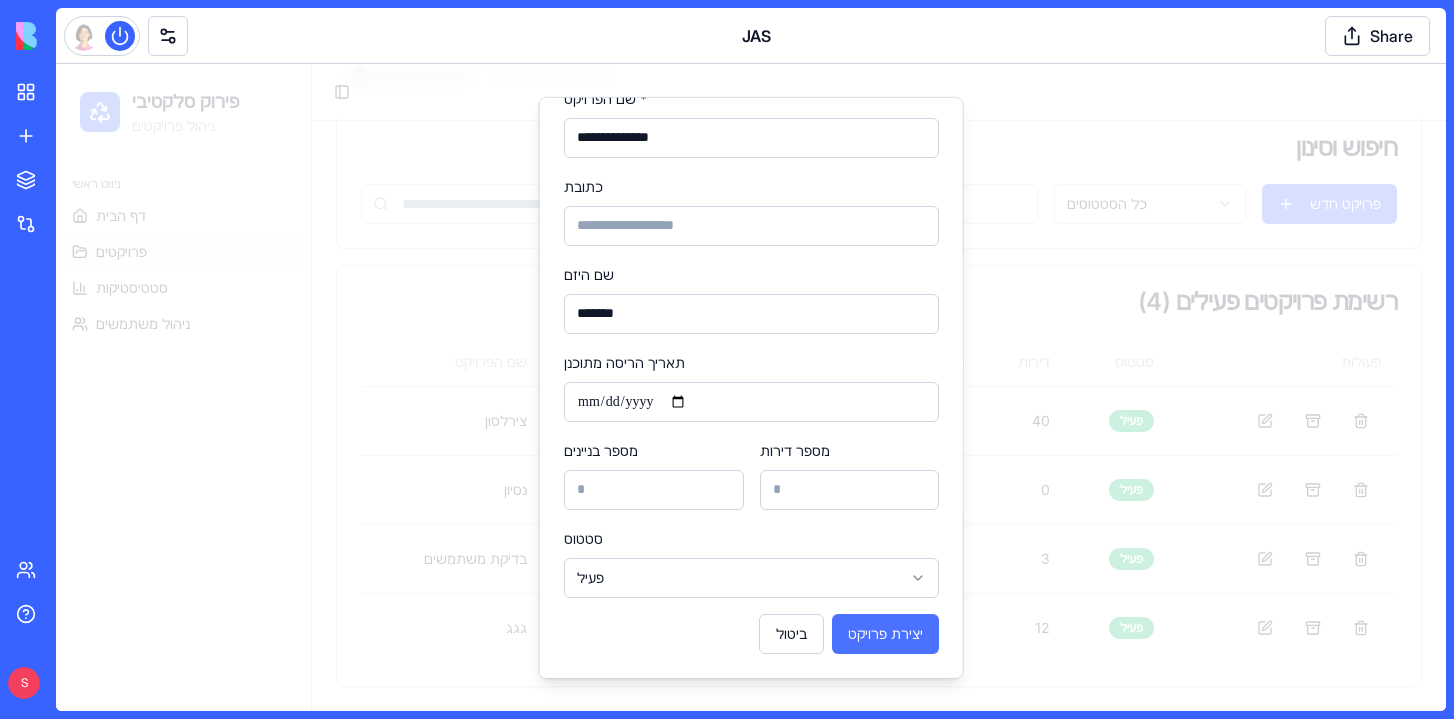 click on "יצירת פרויקט" at bounding box center [885, 633] 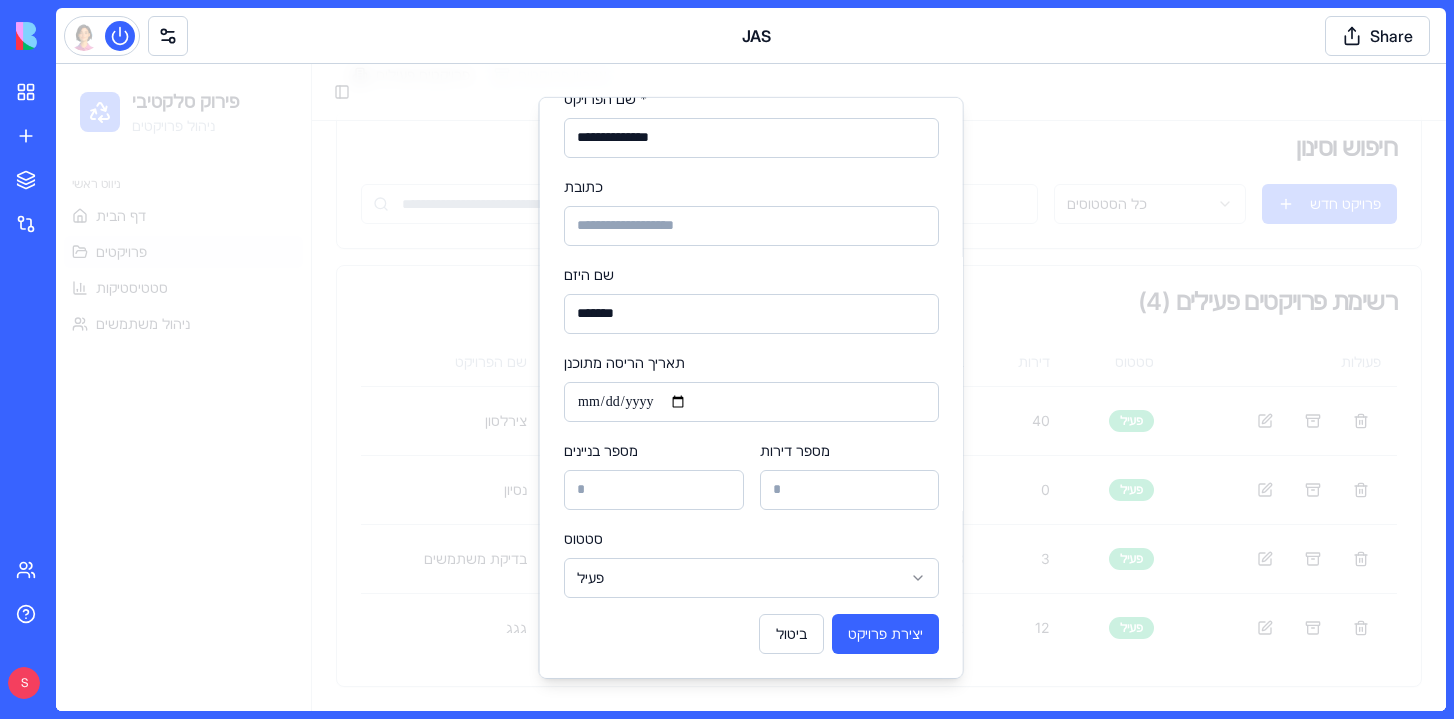type 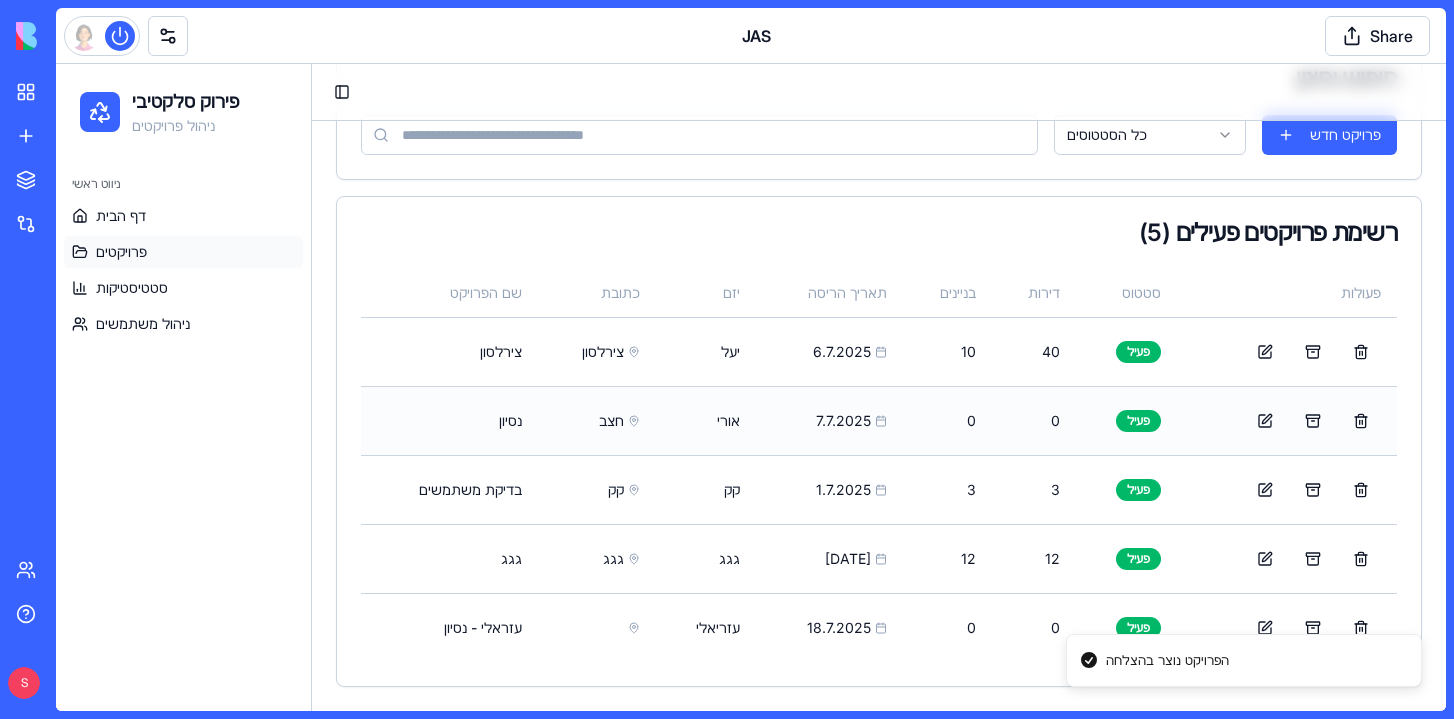 scroll, scrollTop: 307, scrollLeft: 0, axis: vertical 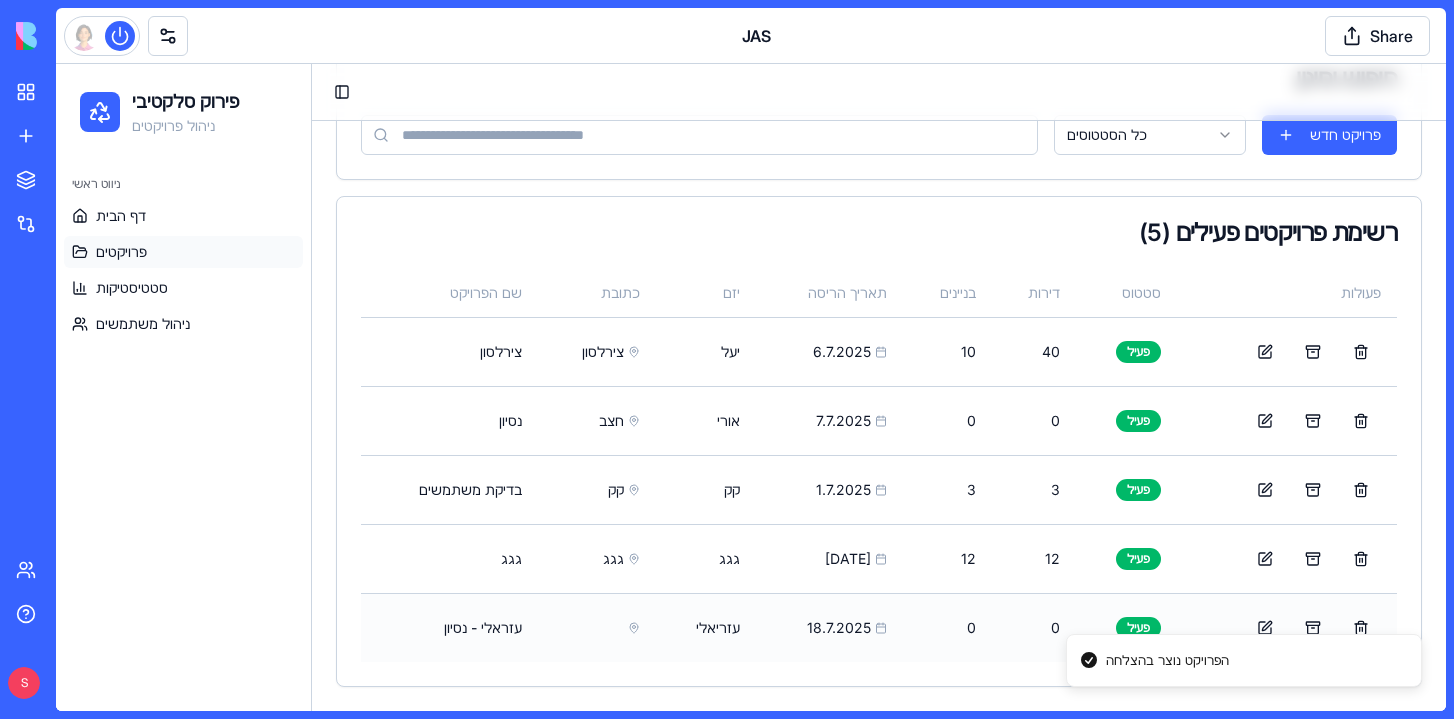 click on "18.7.2025" at bounding box center [829, 627] 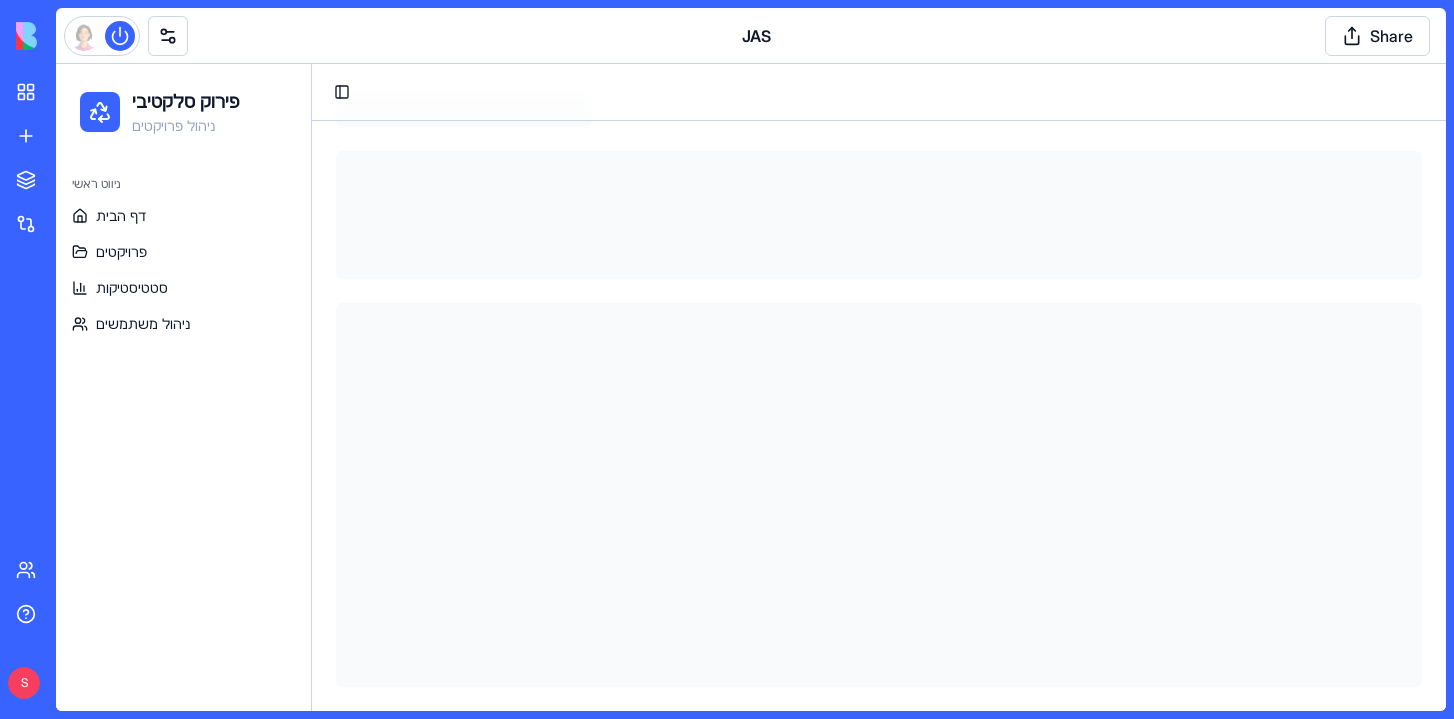 scroll, scrollTop: 106, scrollLeft: 0, axis: vertical 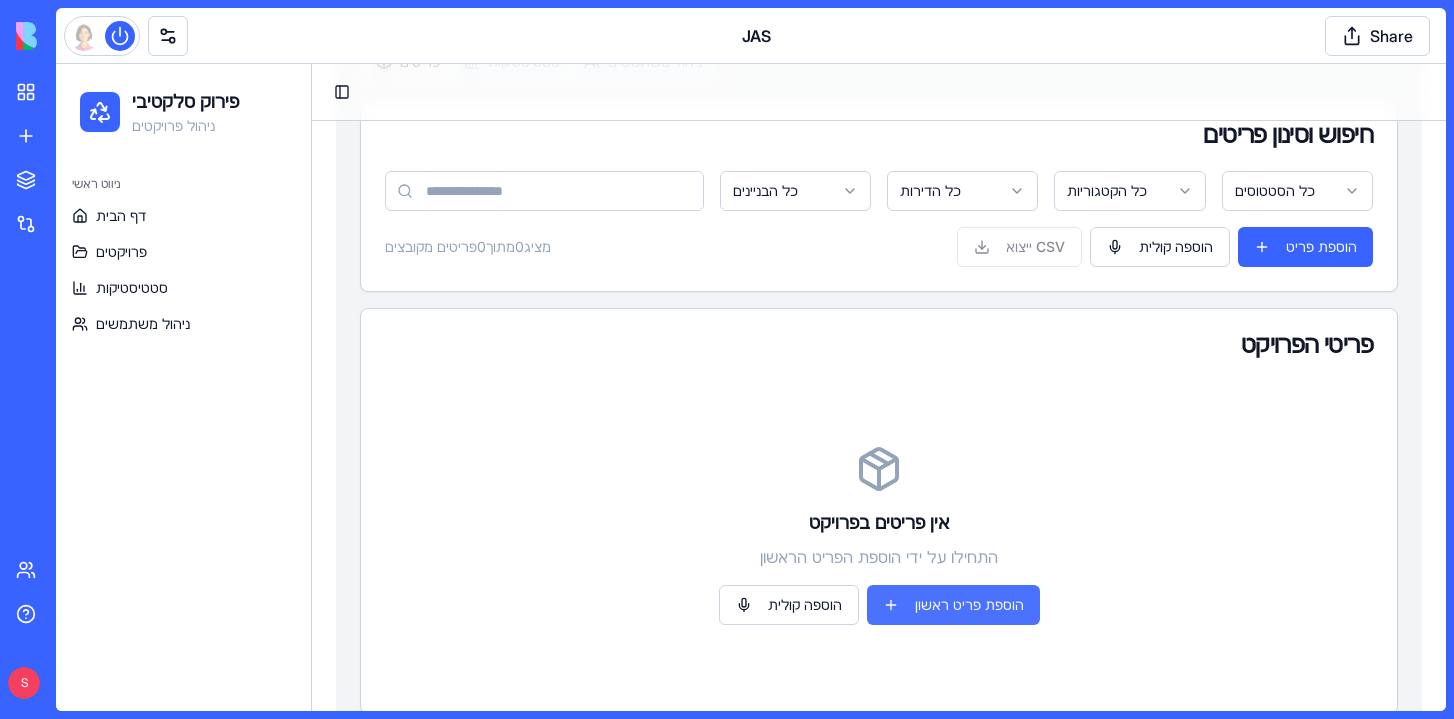 click on "הוספת פריט ראשון" at bounding box center (953, 605) 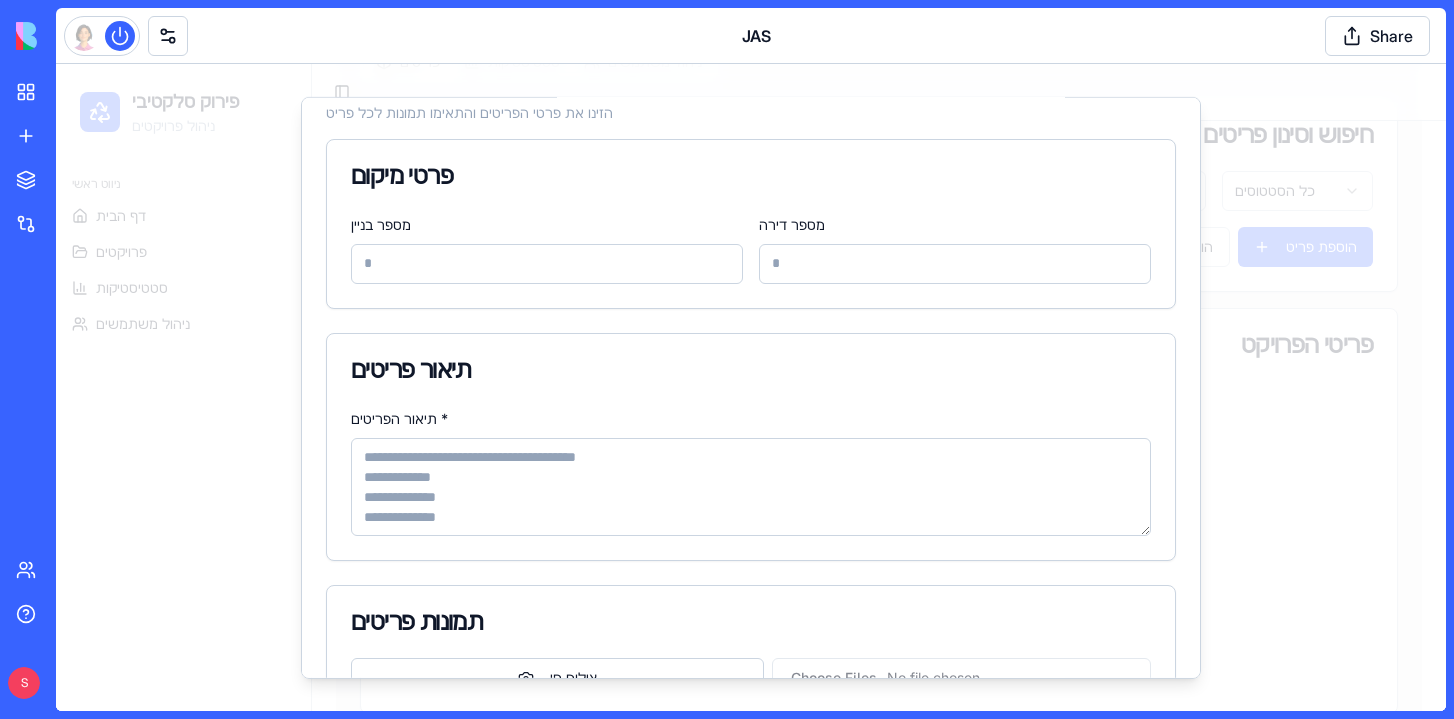 scroll, scrollTop: 45, scrollLeft: 0, axis: vertical 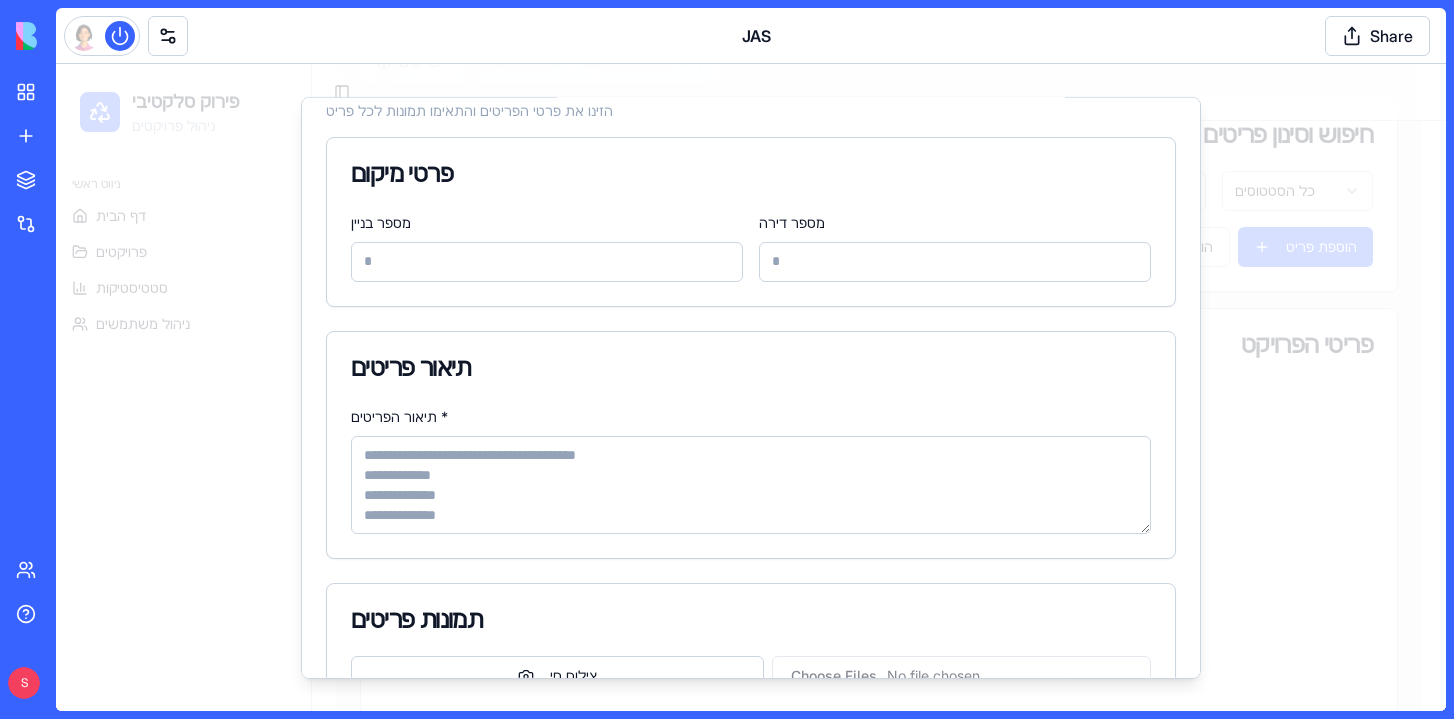 type on "*" 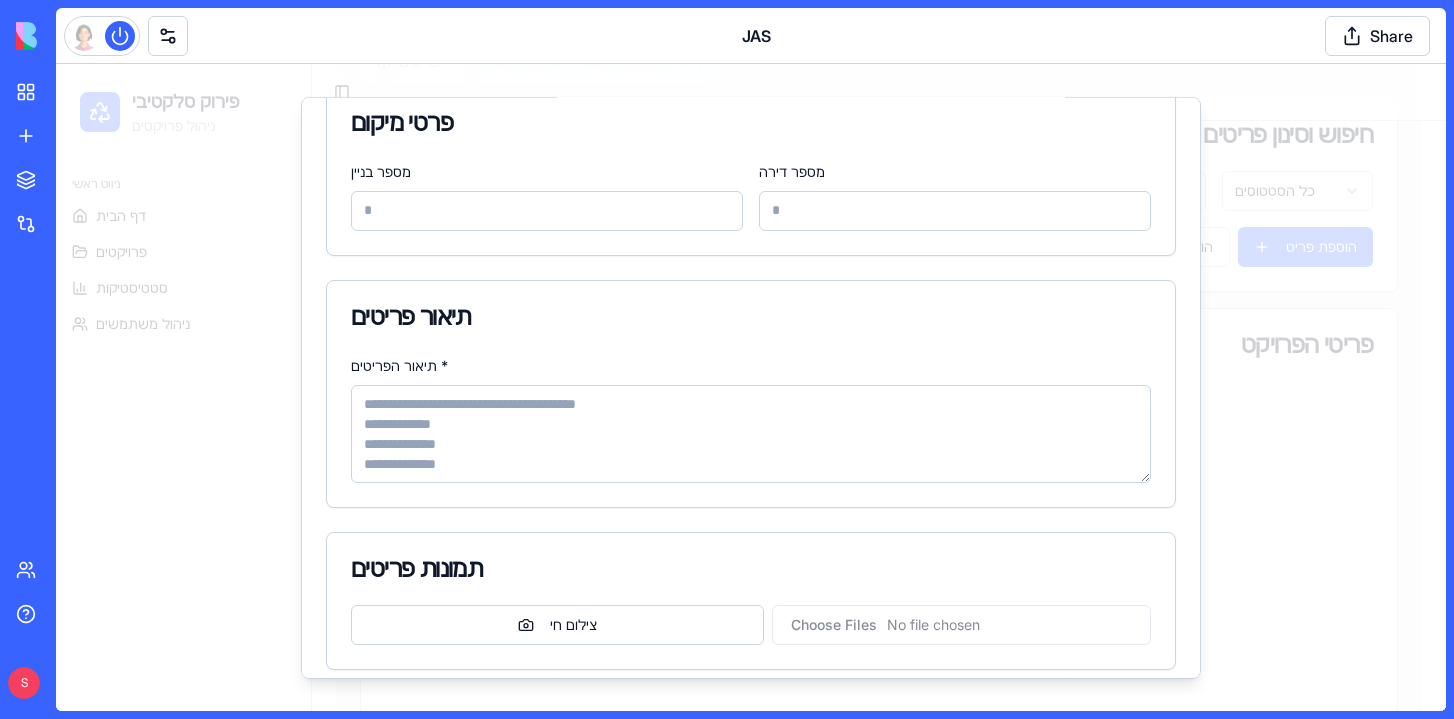 scroll, scrollTop: 106, scrollLeft: 0, axis: vertical 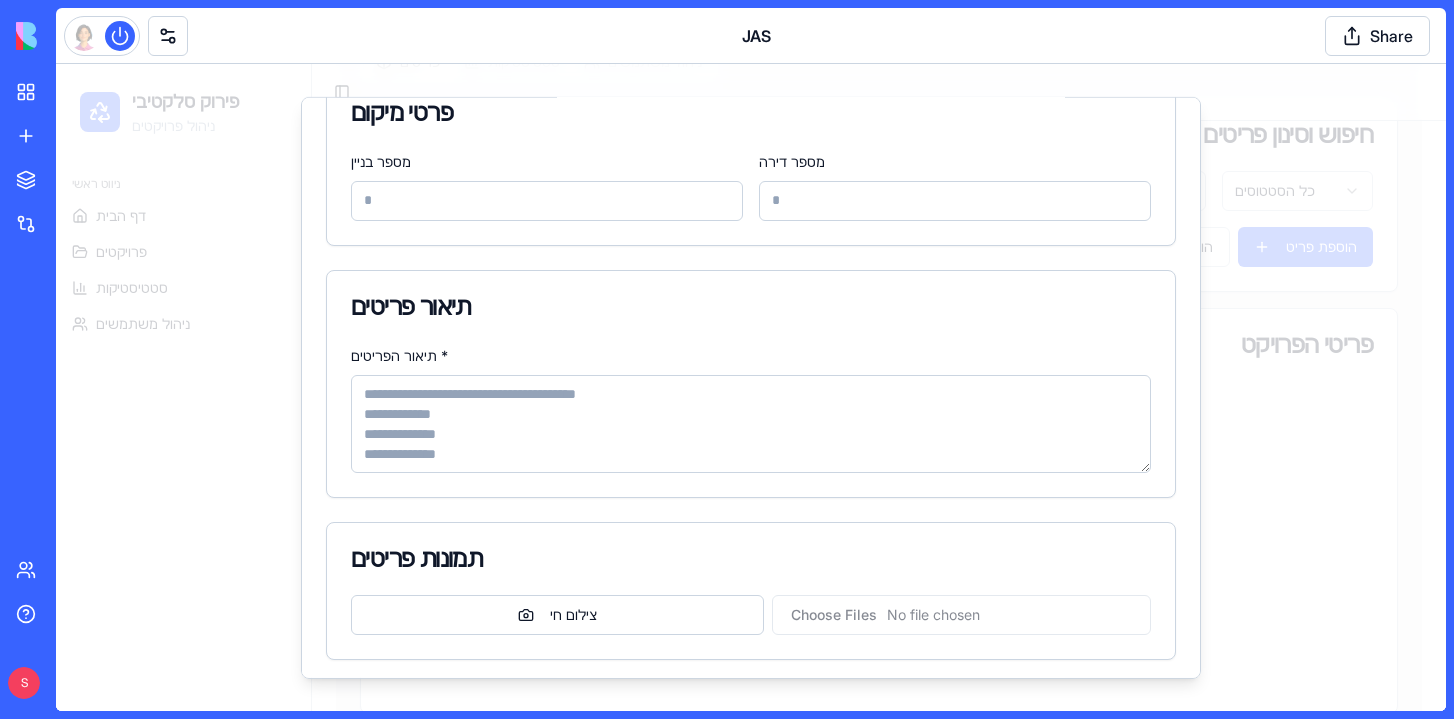 type on "*" 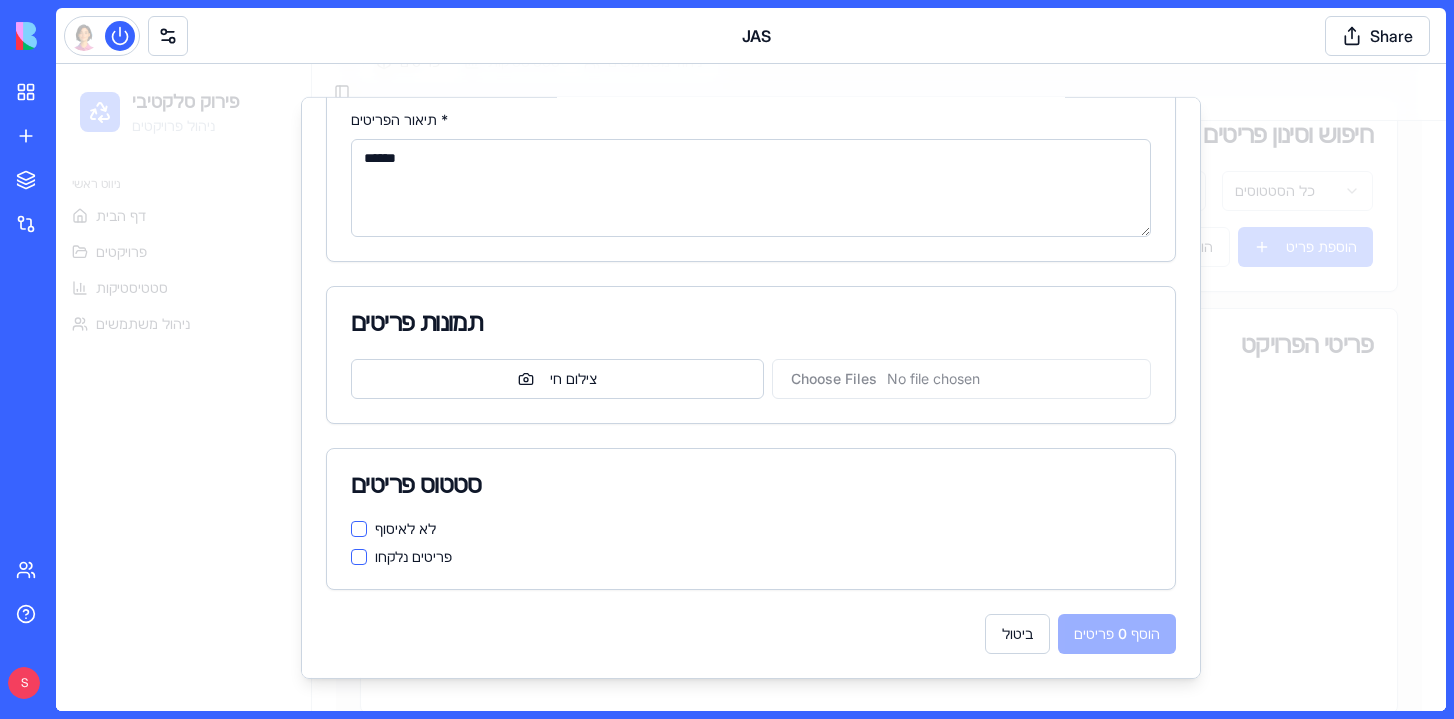 scroll, scrollTop: 342, scrollLeft: 0, axis: vertical 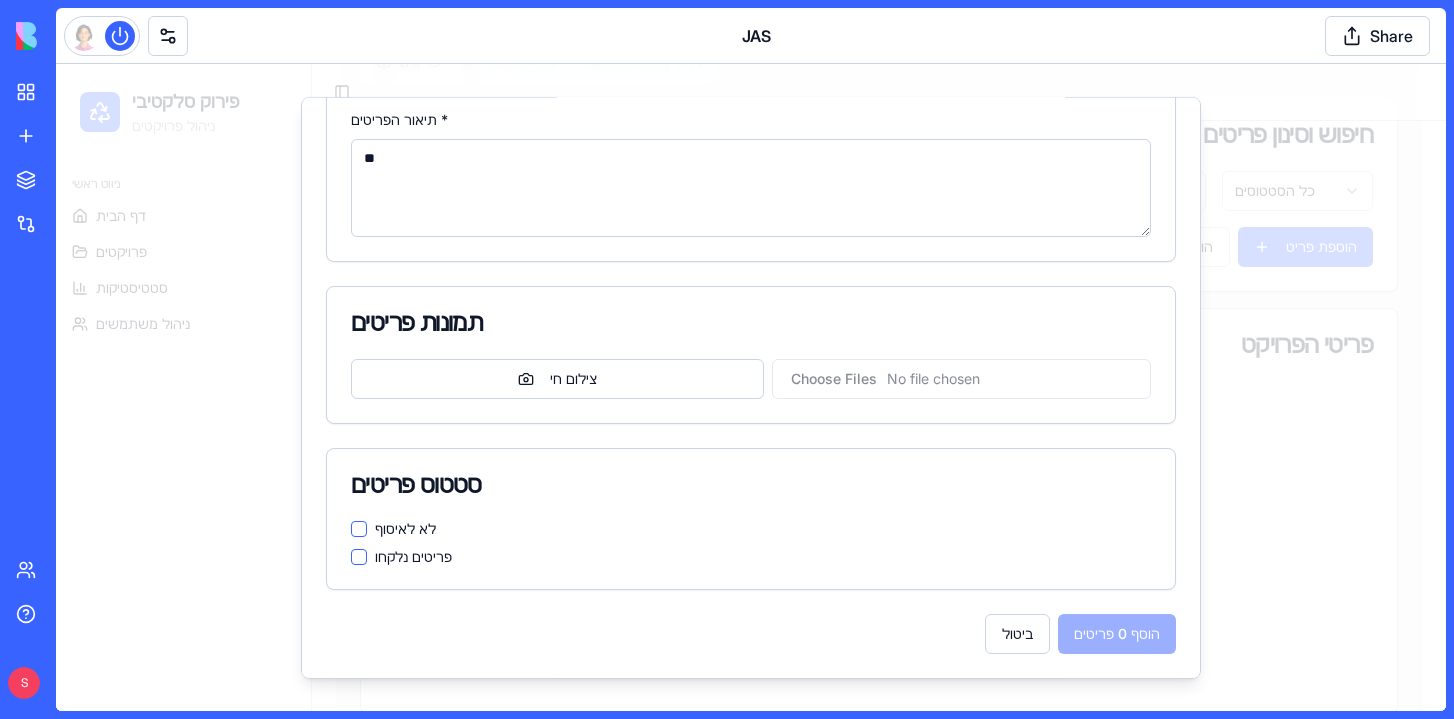 type on "*" 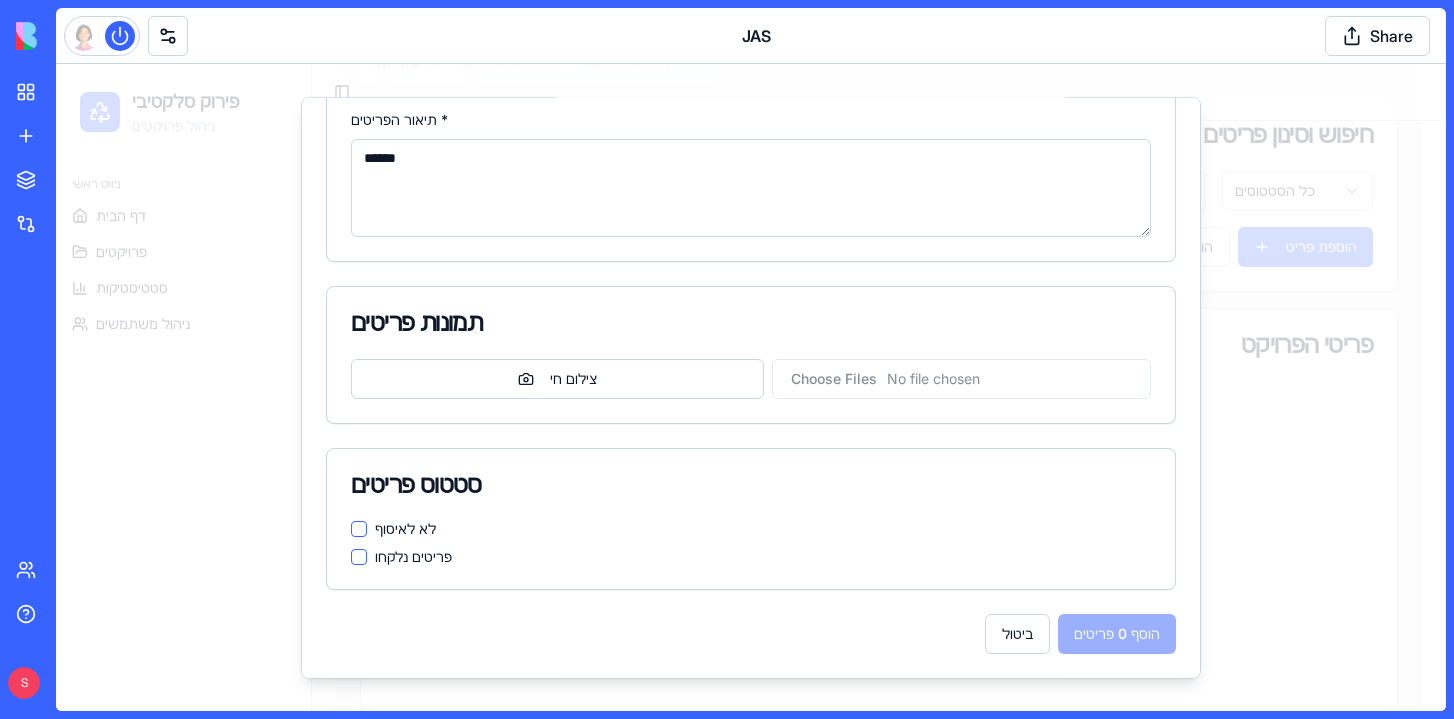 type on "*******" 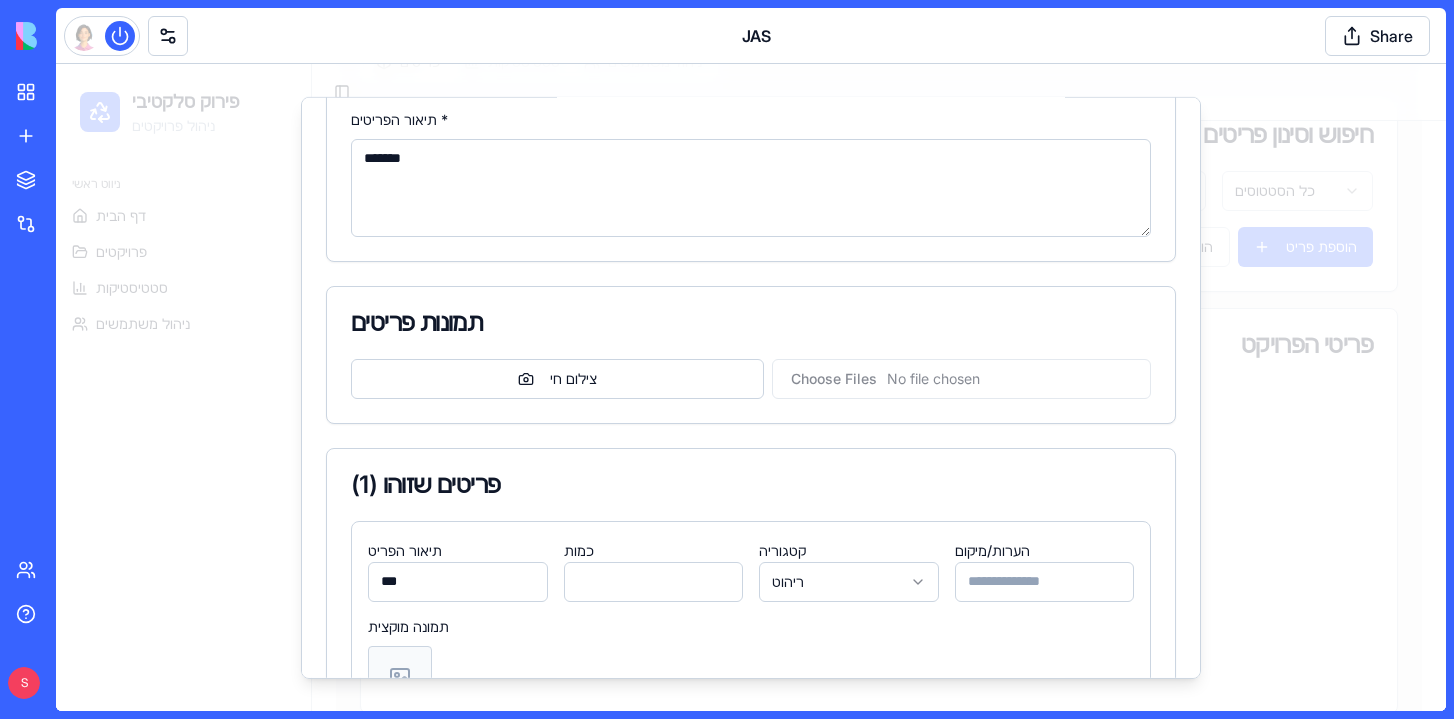 type on "*" 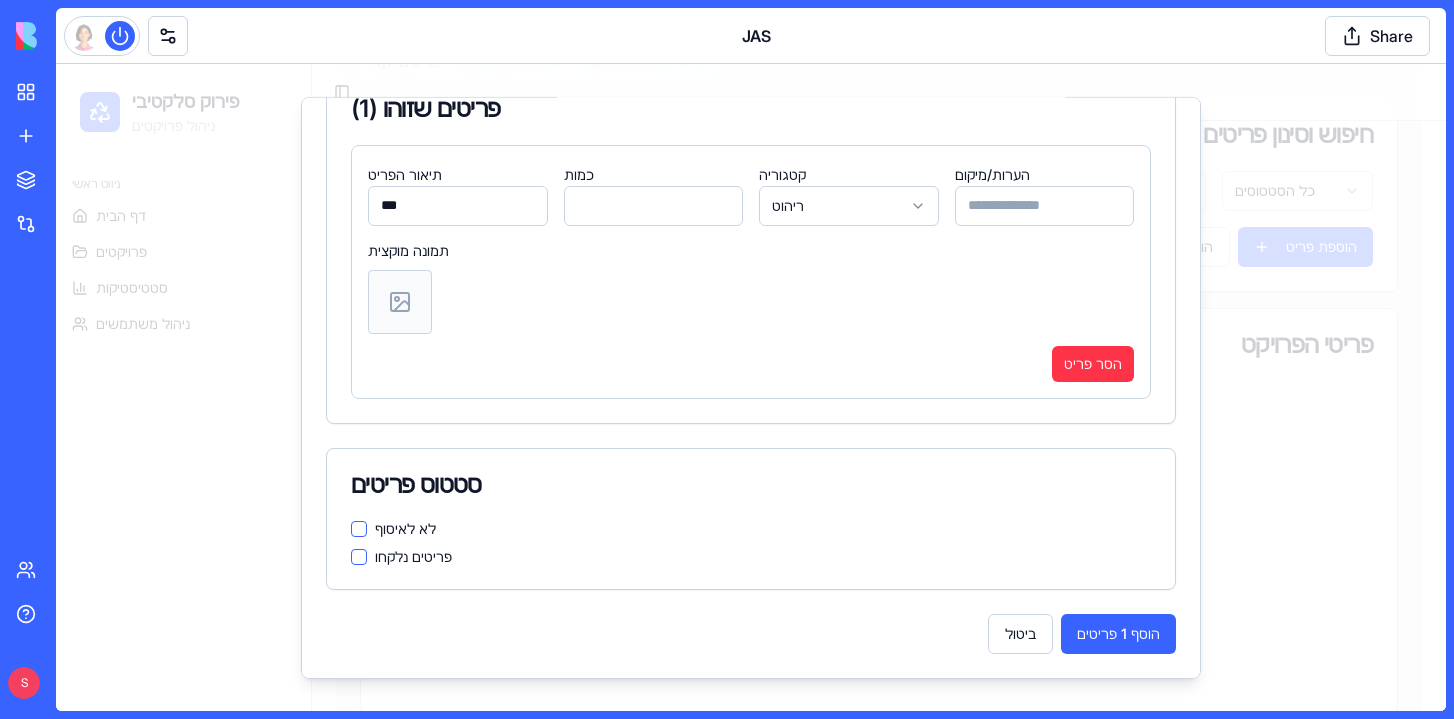 scroll, scrollTop: 718, scrollLeft: 0, axis: vertical 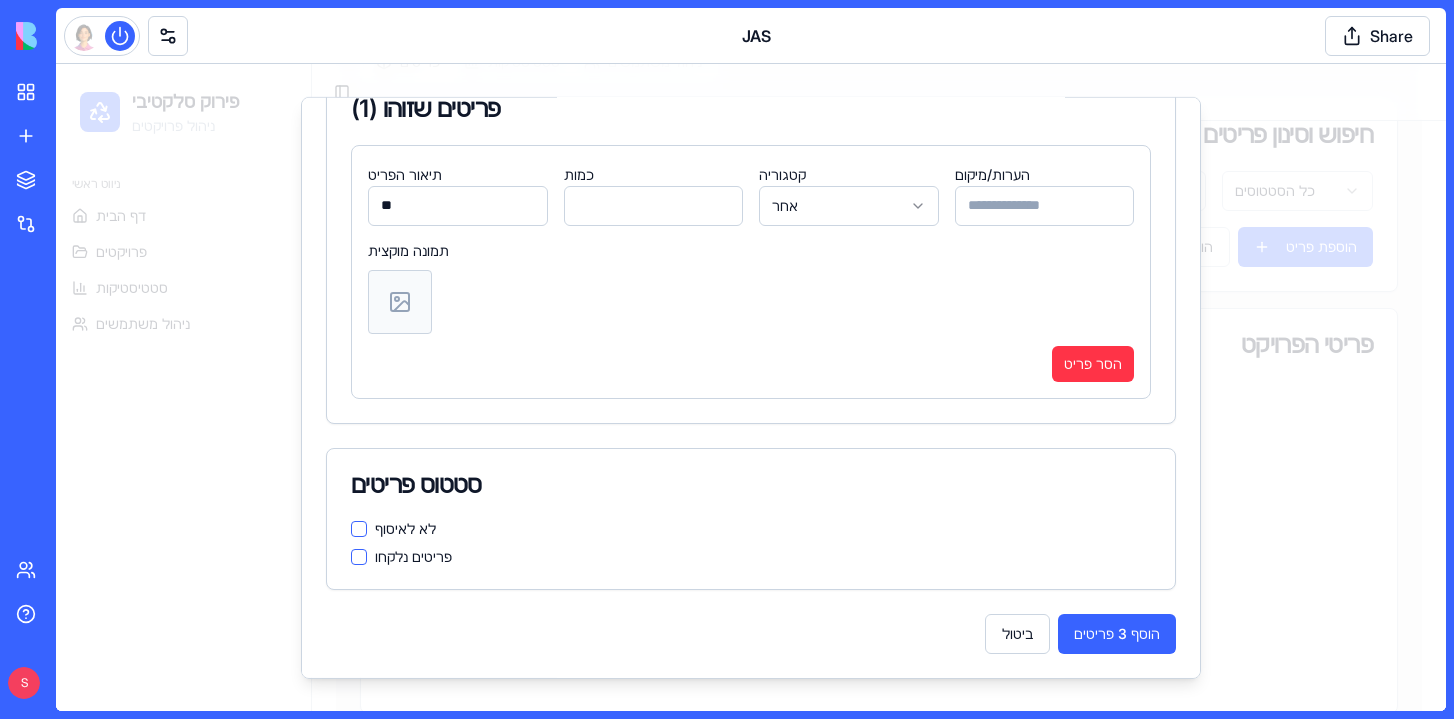 type on "*" 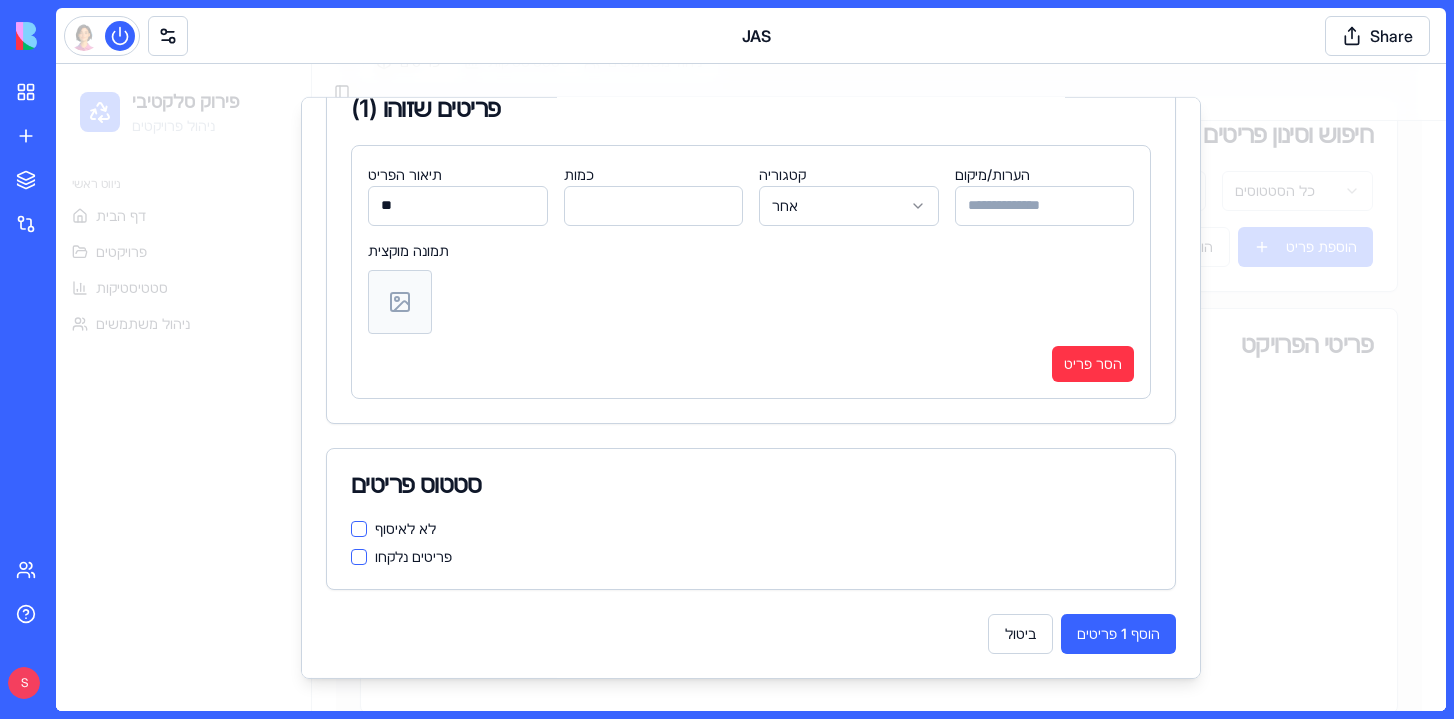 select on "*********" 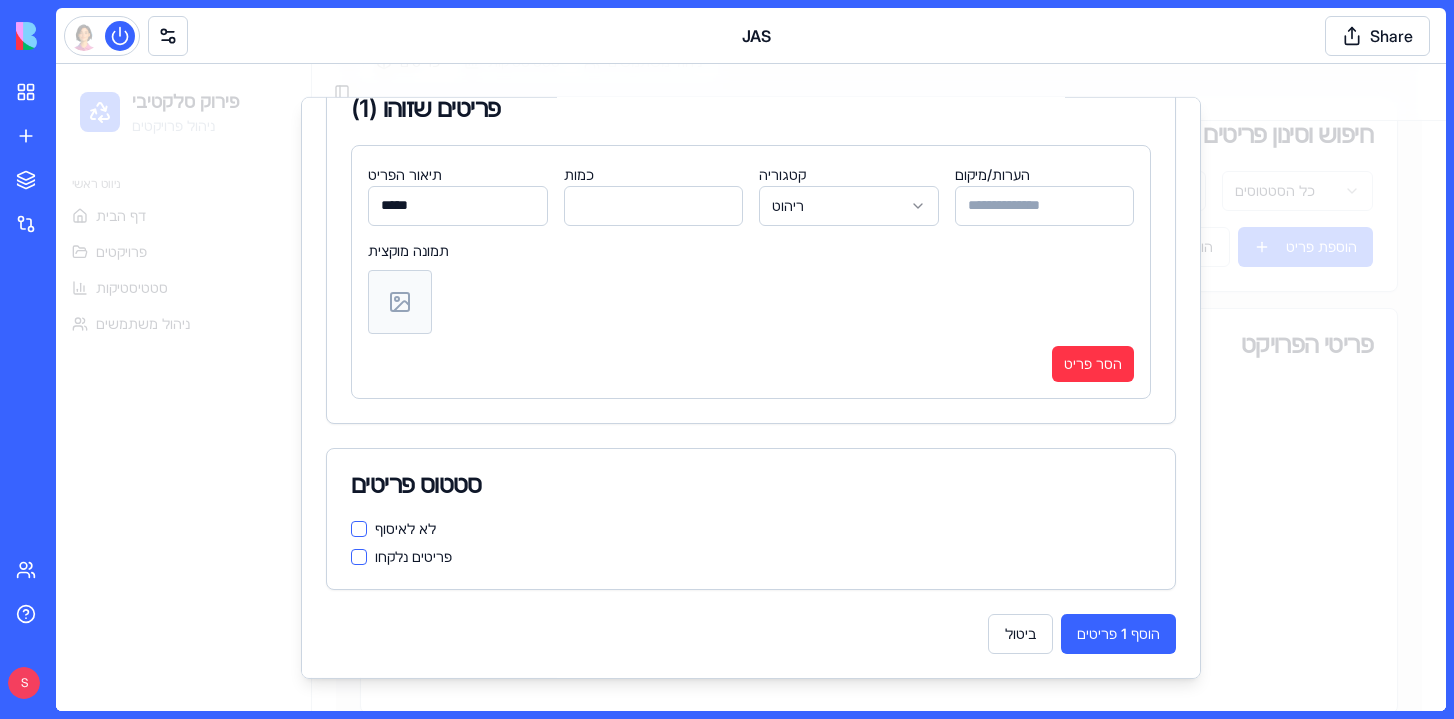 type on "***" 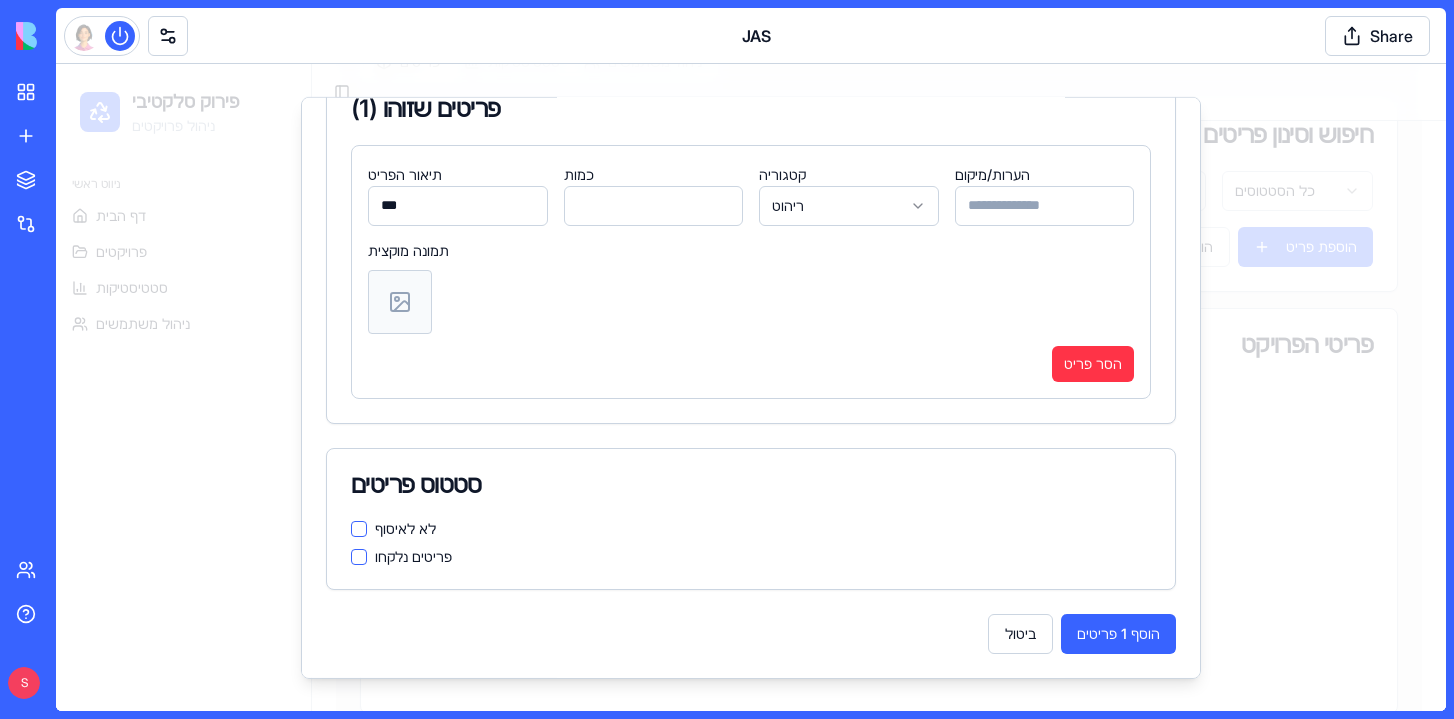 type on "*" 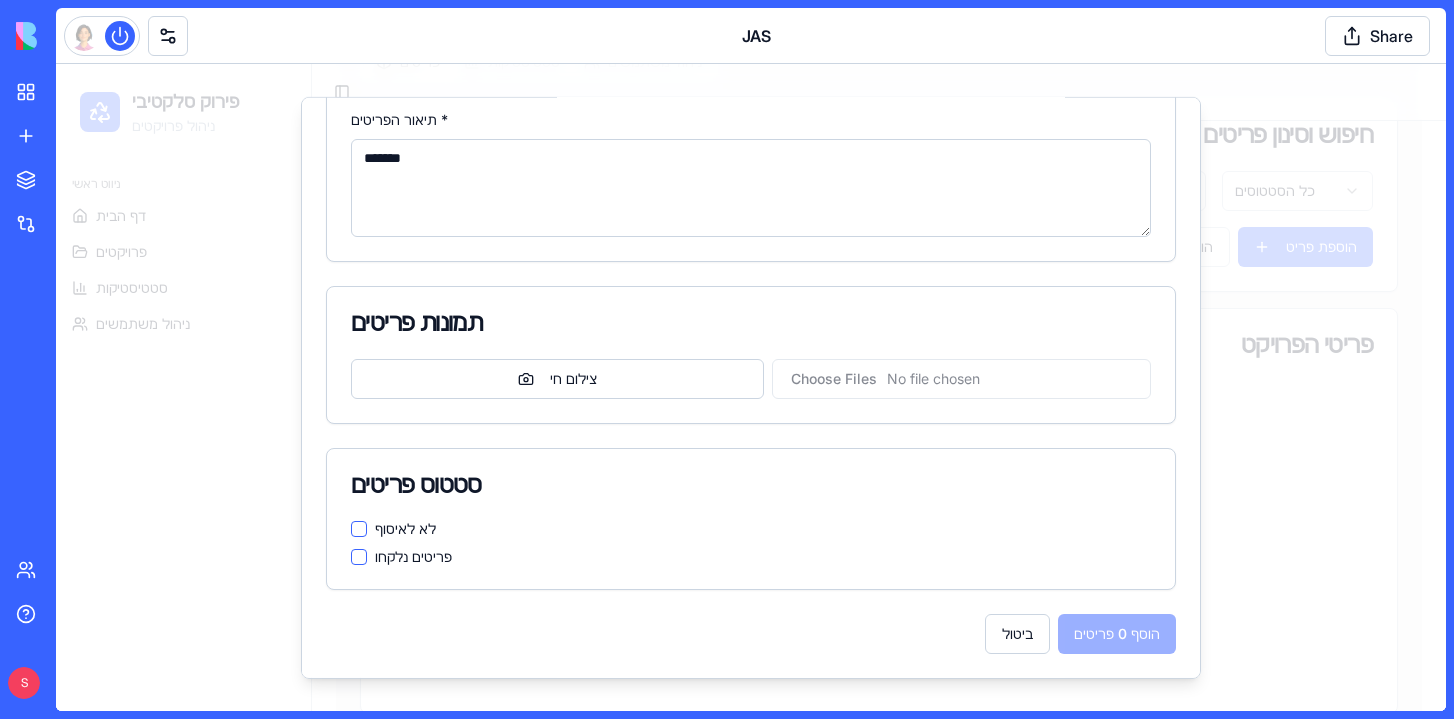 scroll, scrollTop: 342, scrollLeft: 0, axis: vertical 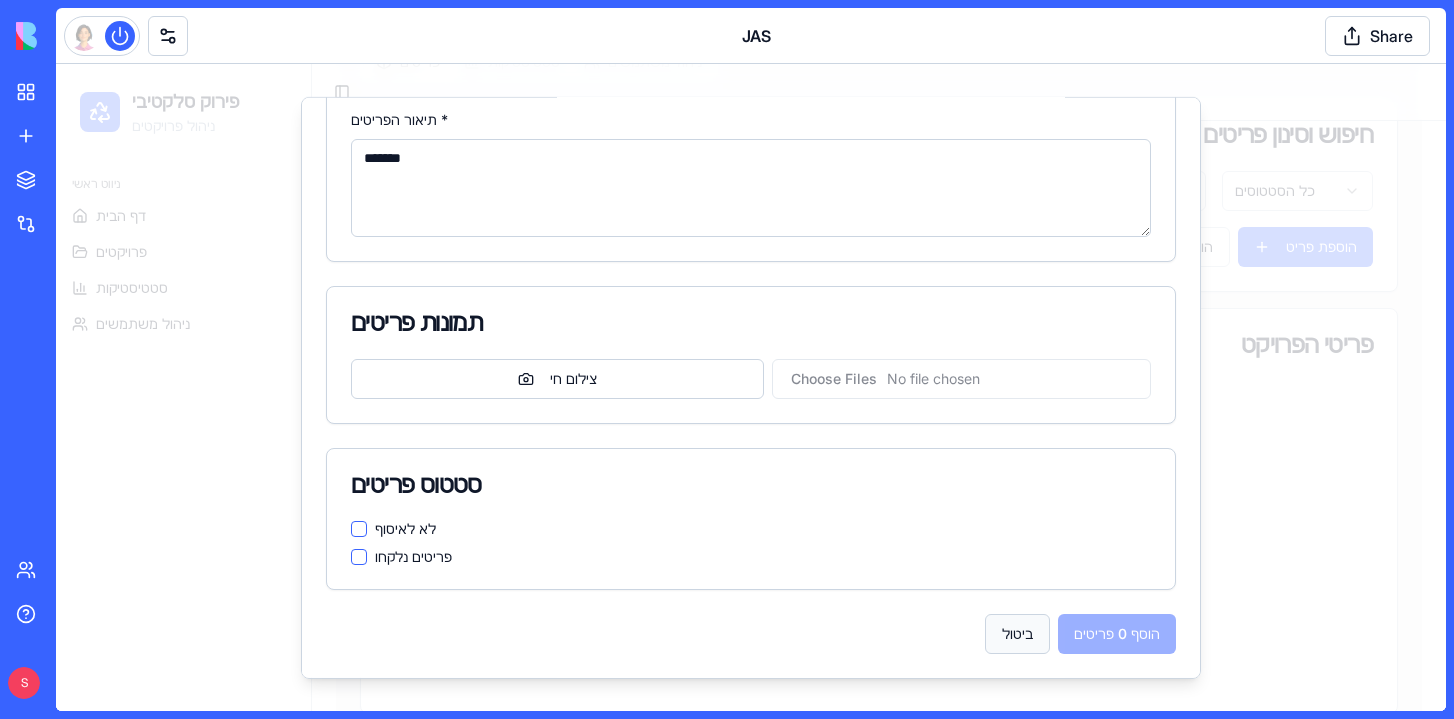 type on "*******" 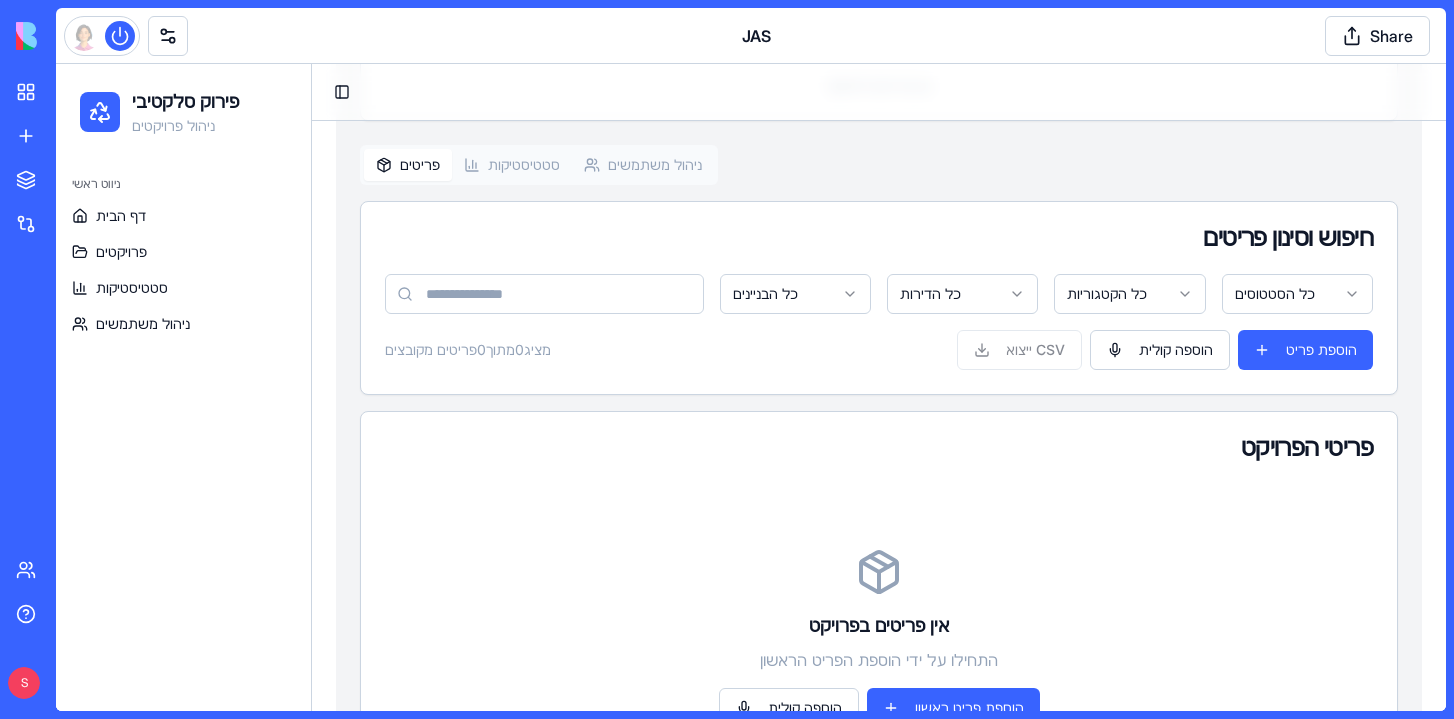 scroll, scrollTop: 586, scrollLeft: 0, axis: vertical 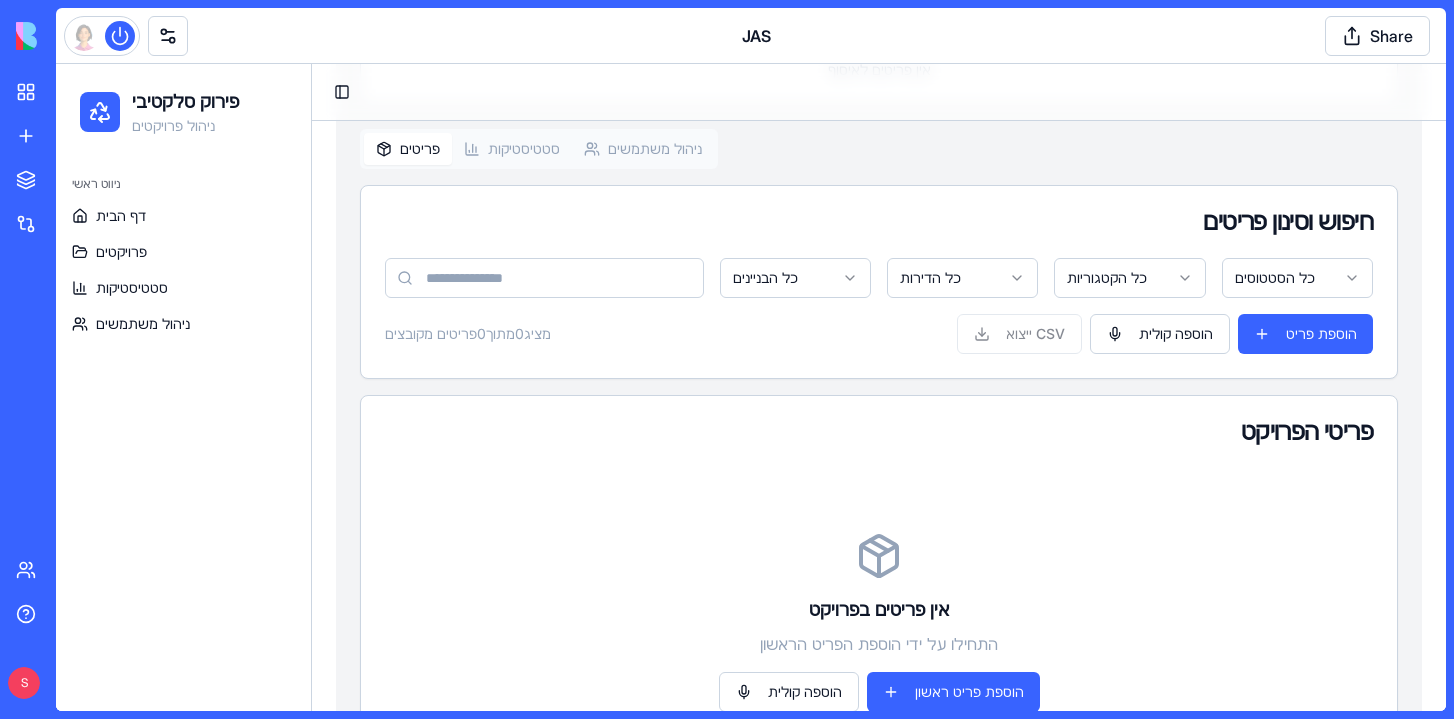 click on "ניהול משתמשים" at bounding box center [643, 149] 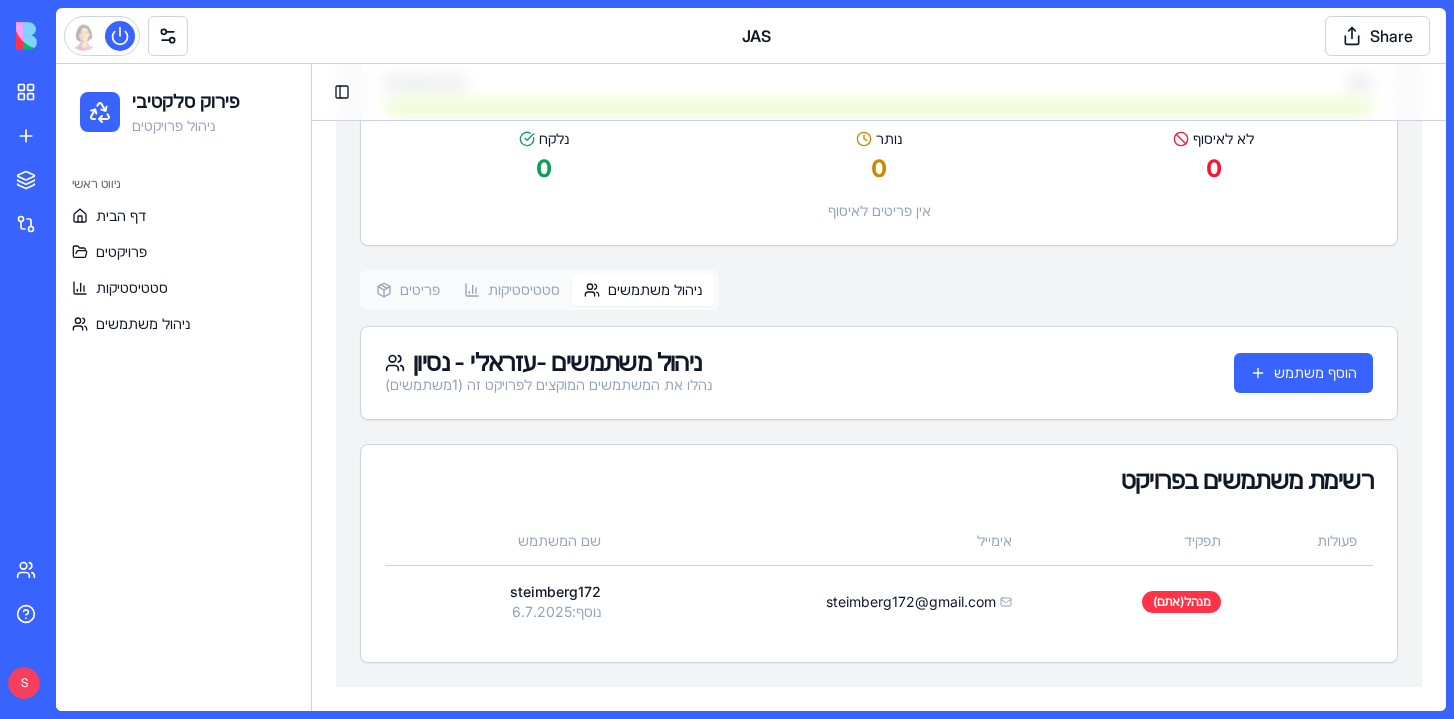 scroll, scrollTop: 0, scrollLeft: 0, axis: both 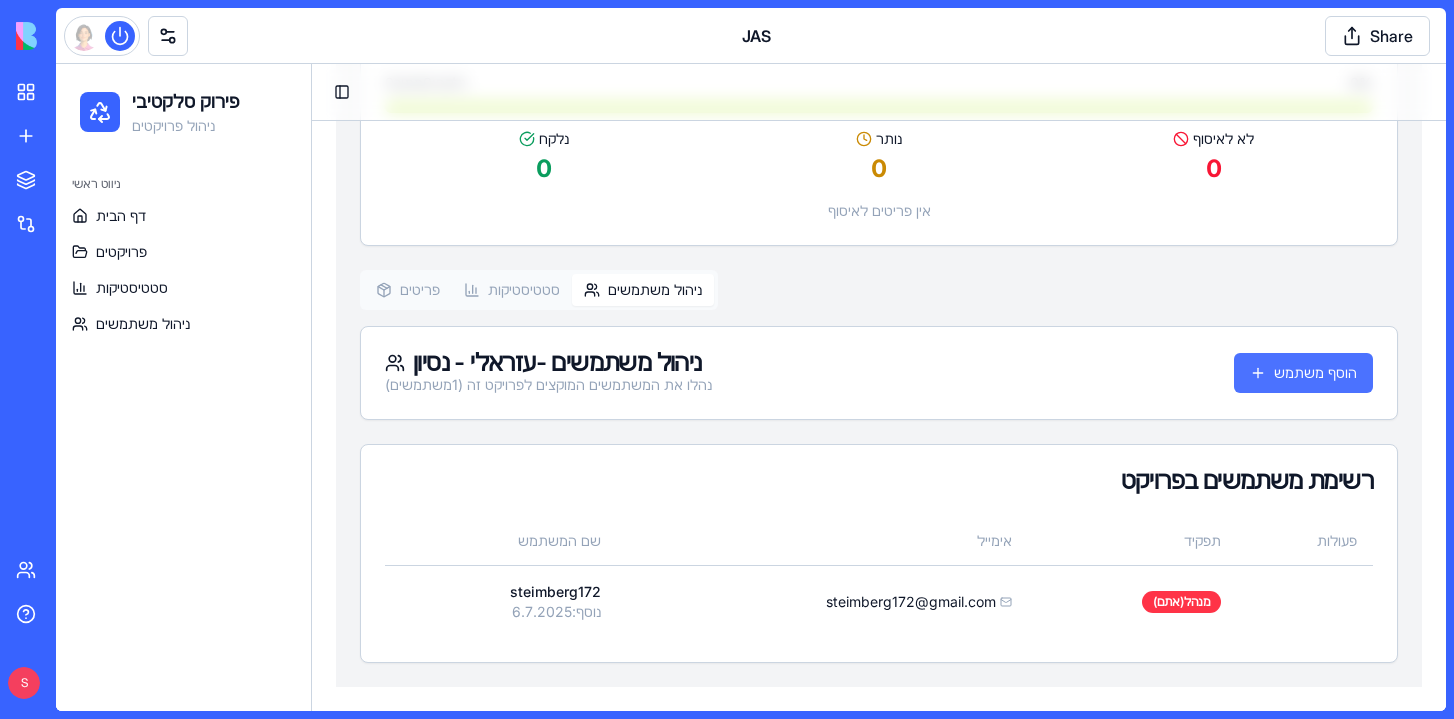 click on "הוסף משתמש" at bounding box center [1303, 373] 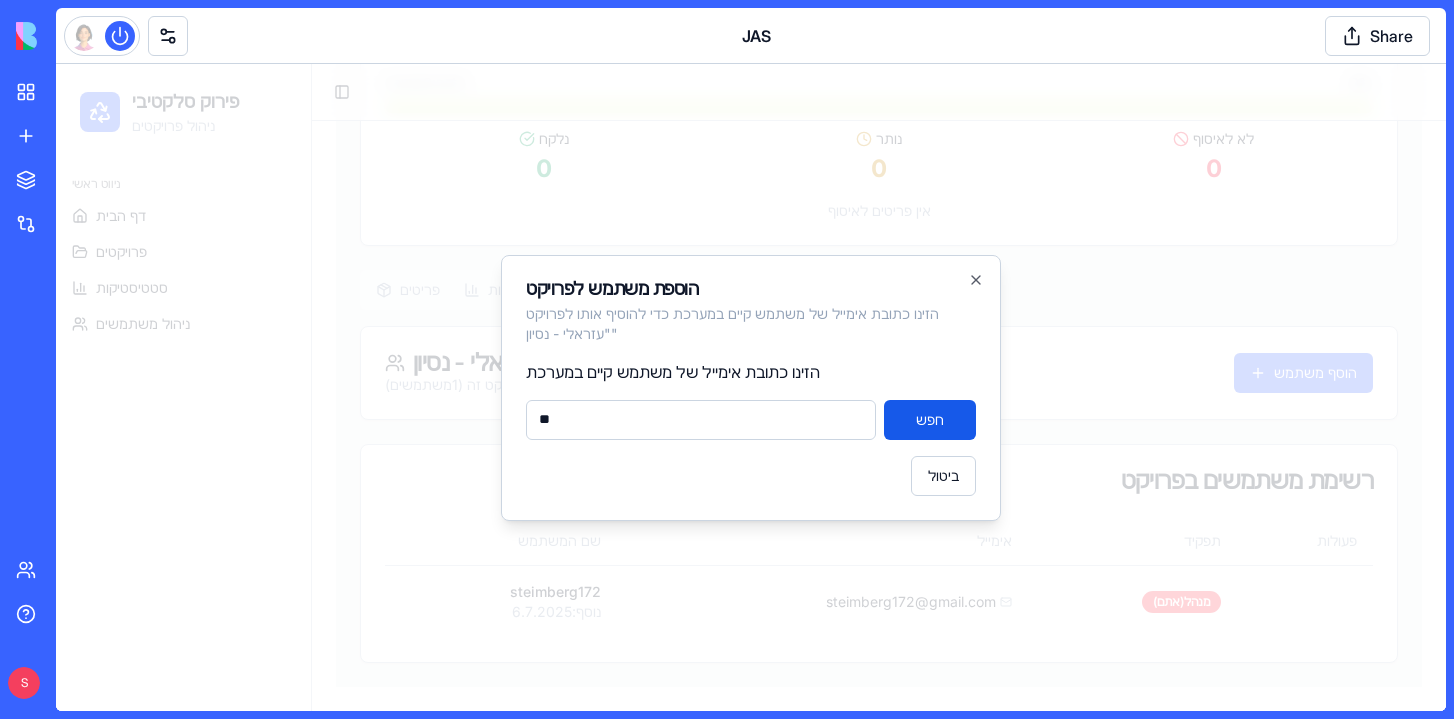 type on "*" 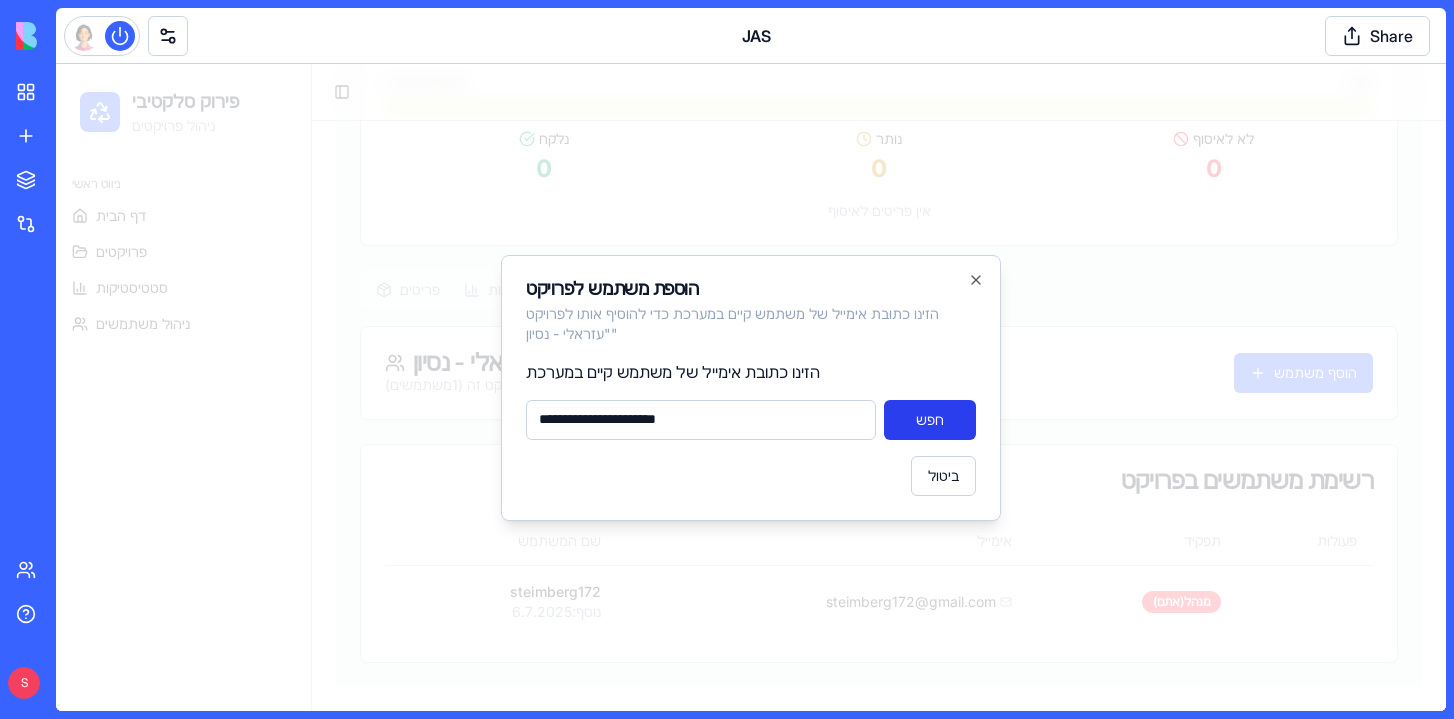 type on "**********" 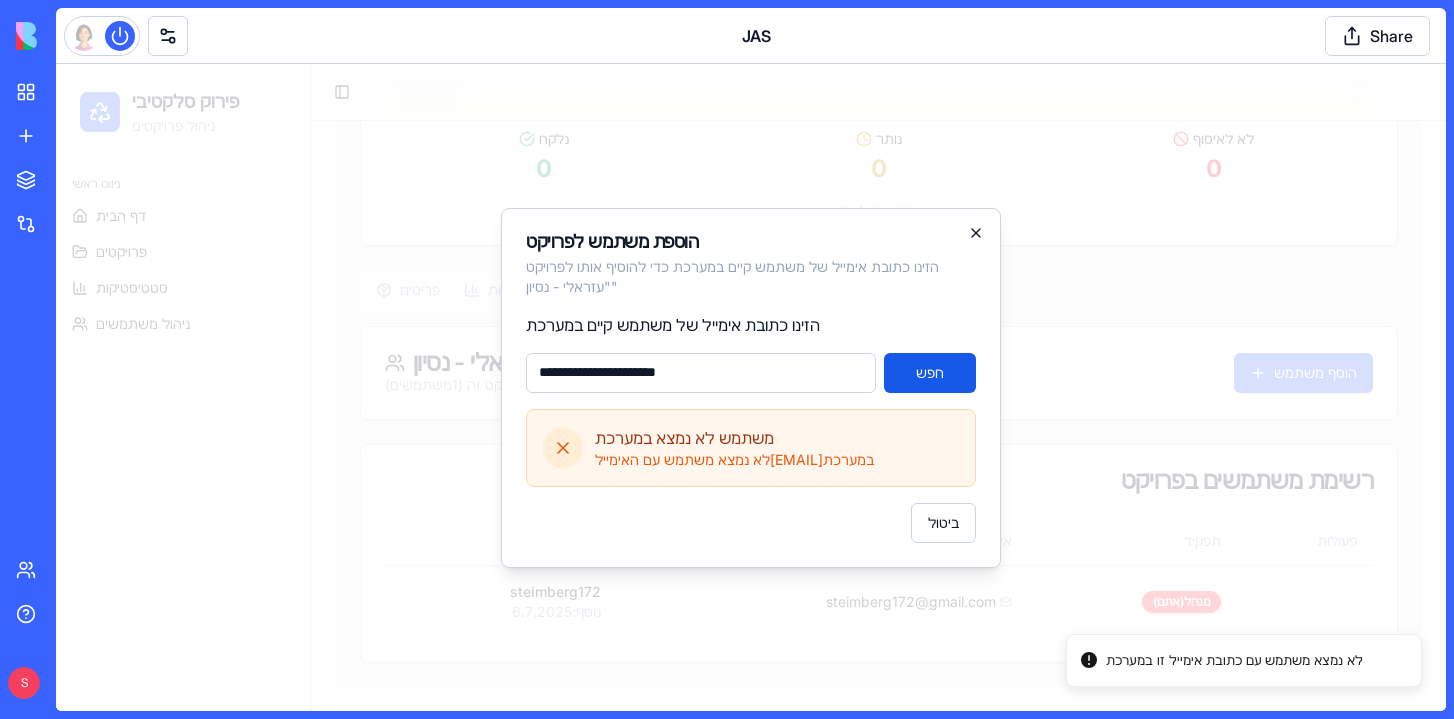 click 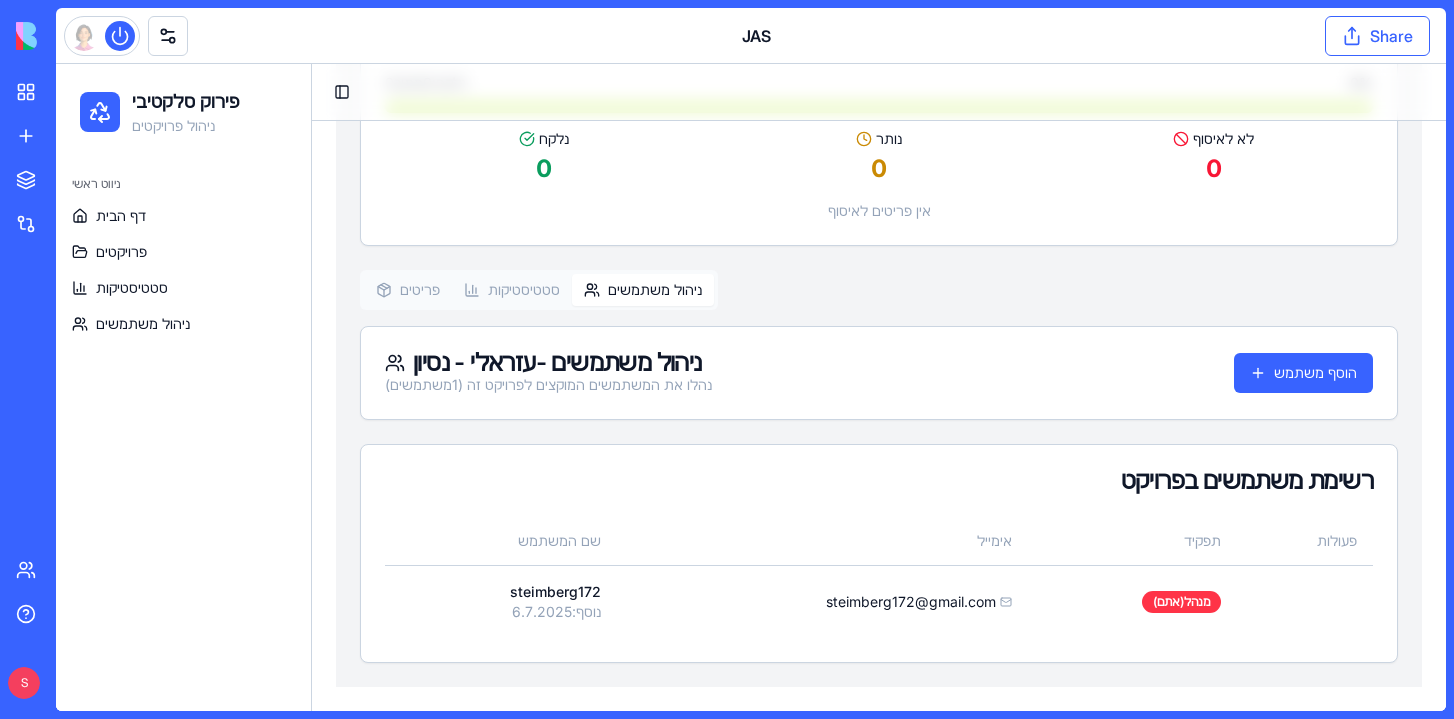 click on "Share" at bounding box center (1377, 36) 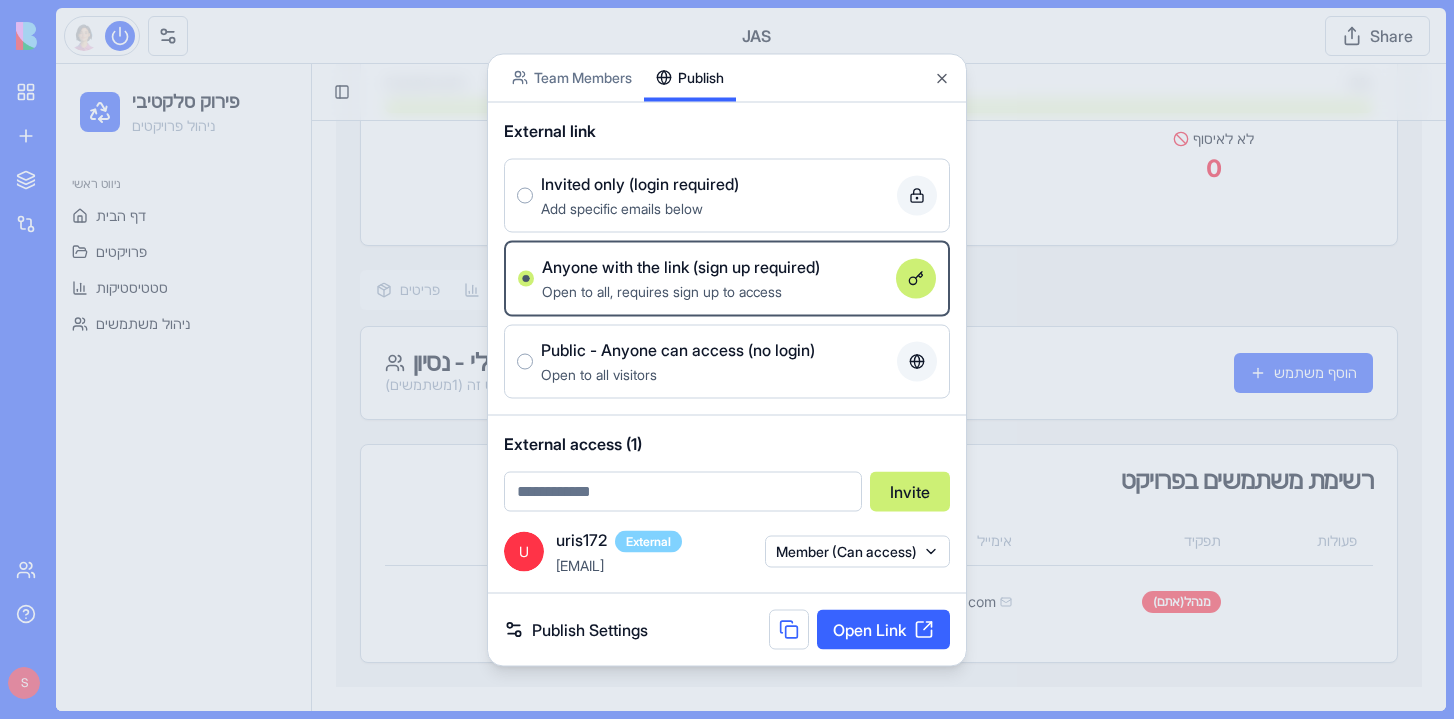 click on "Team Members Publish External link Invited only (login required) Add specific emails below Anyone with the link (sign up required) Open to all, requires sign up to access Public - Anyone can access (no login) Open to all visitors External access (1) Invite U [EMAIL] External [EMAIL] Member (Can access) Publish Settings Open Link Close" at bounding box center (727, 359) 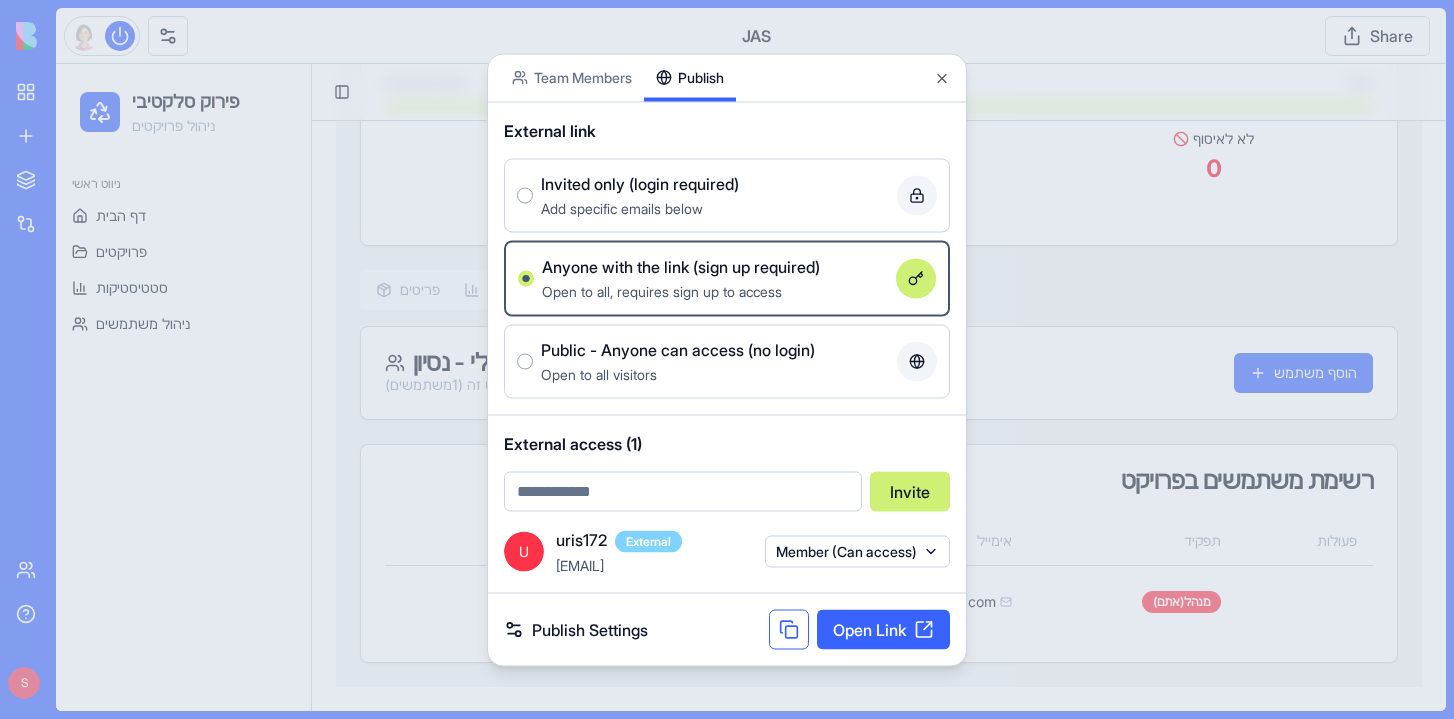 click at bounding box center (789, 629) 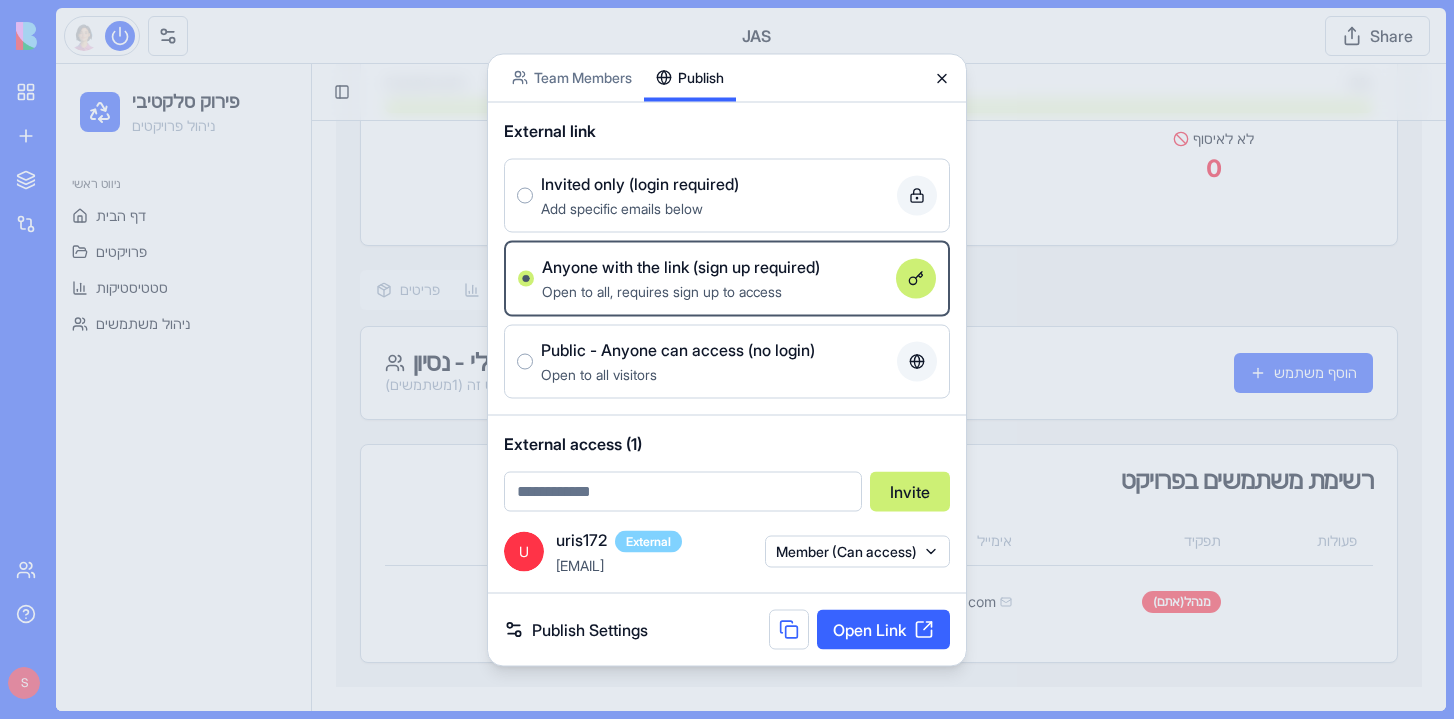click 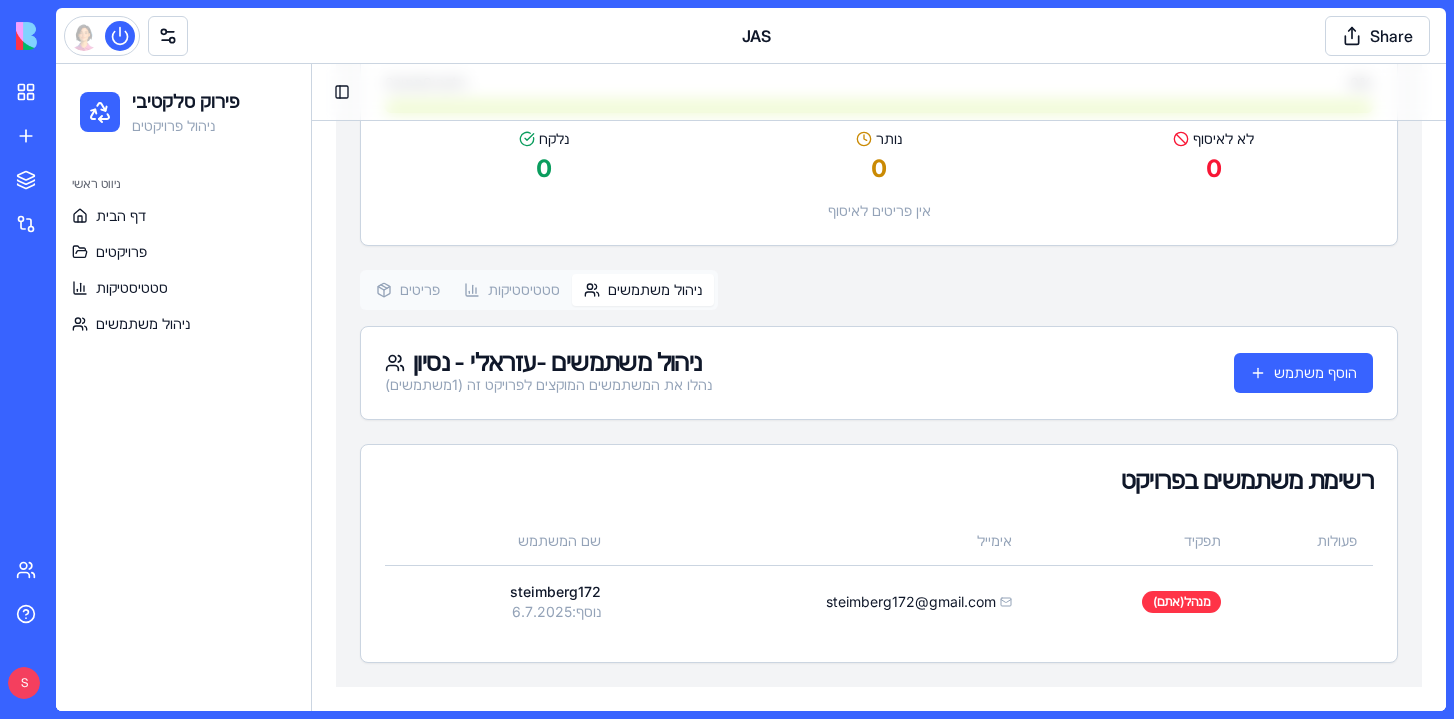 scroll, scrollTop: 445, scrollLeft: 0, axis: vertical 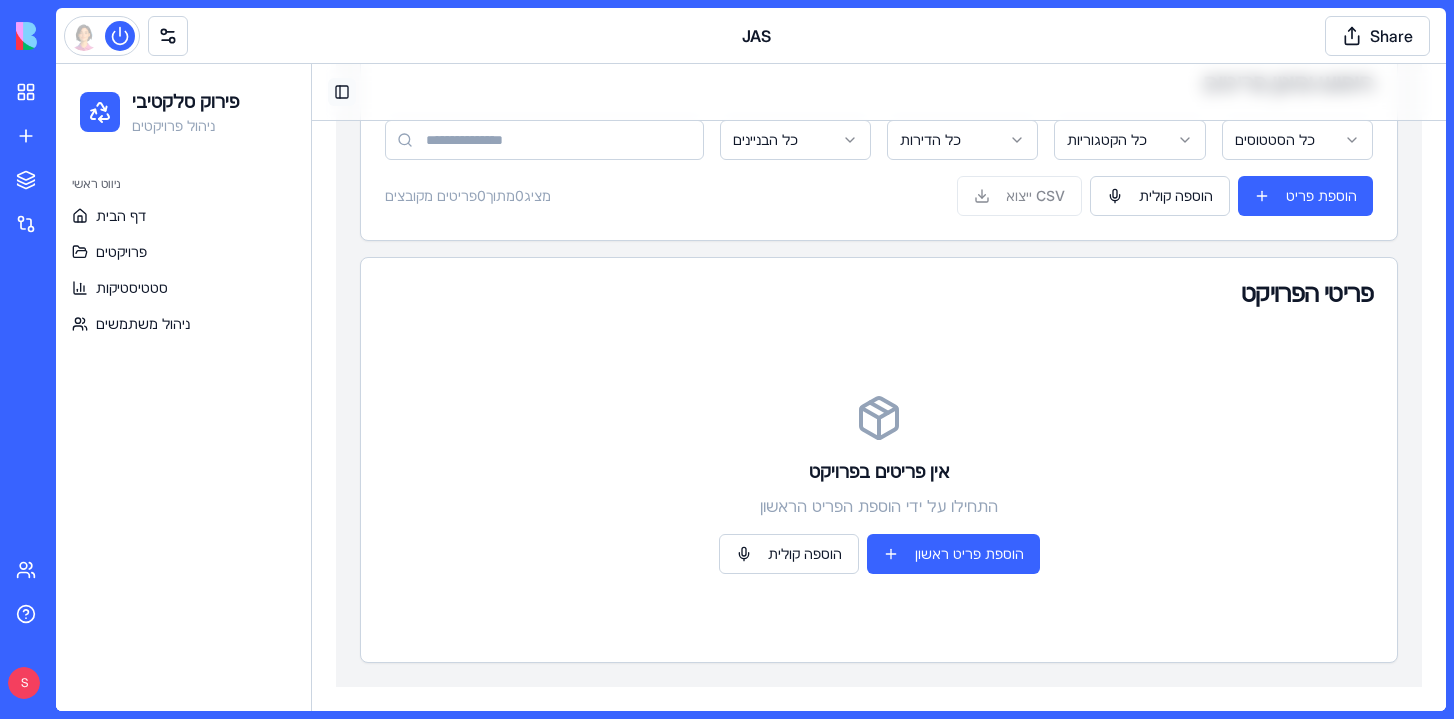 click on "Toggle Sidebar" at bounding box center [342, 92] 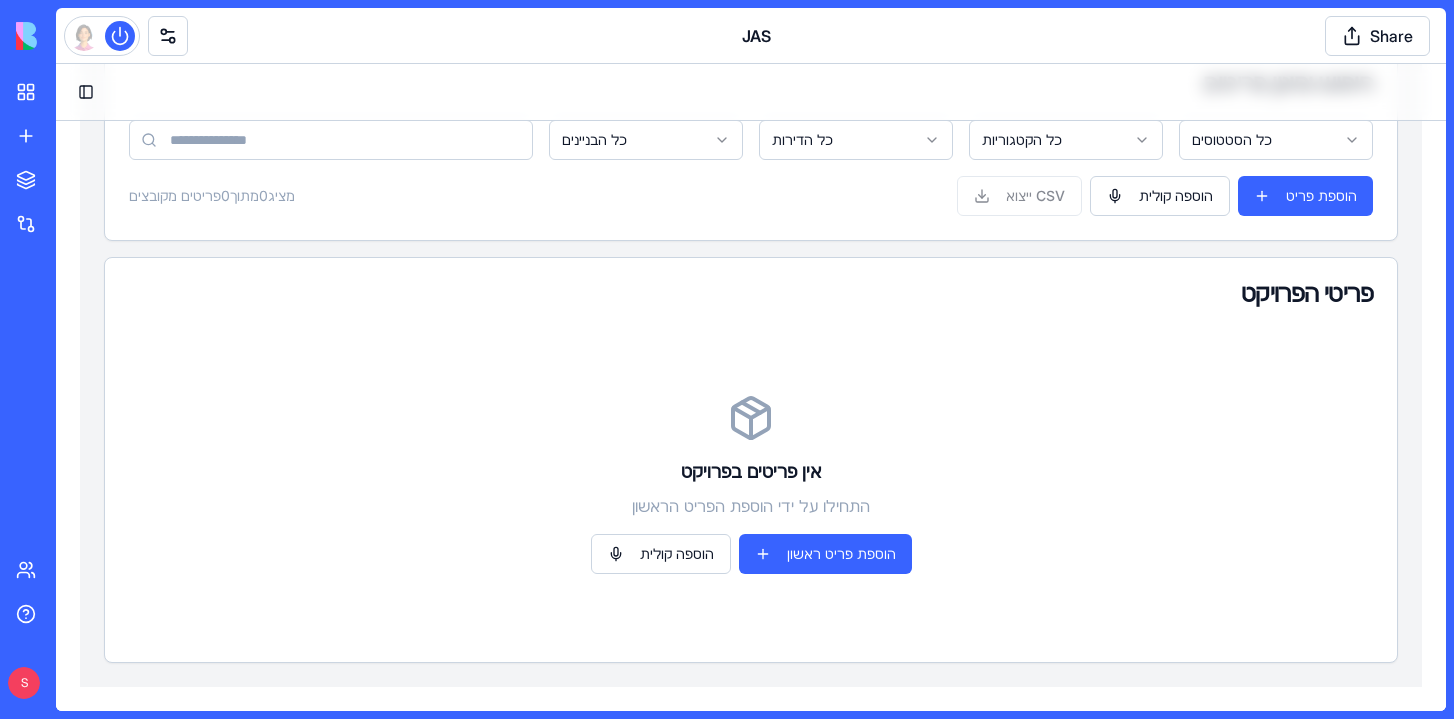 scroll, scrollTop: 724, scrollLeft: 0, axis: vertical 